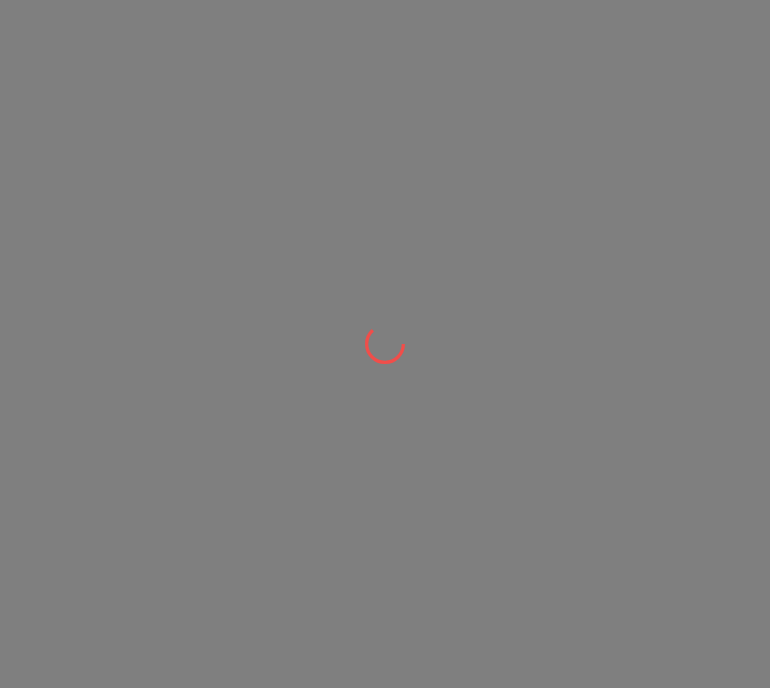 scroll, scrollTop: 0, scrollLeft: 0, axis: both 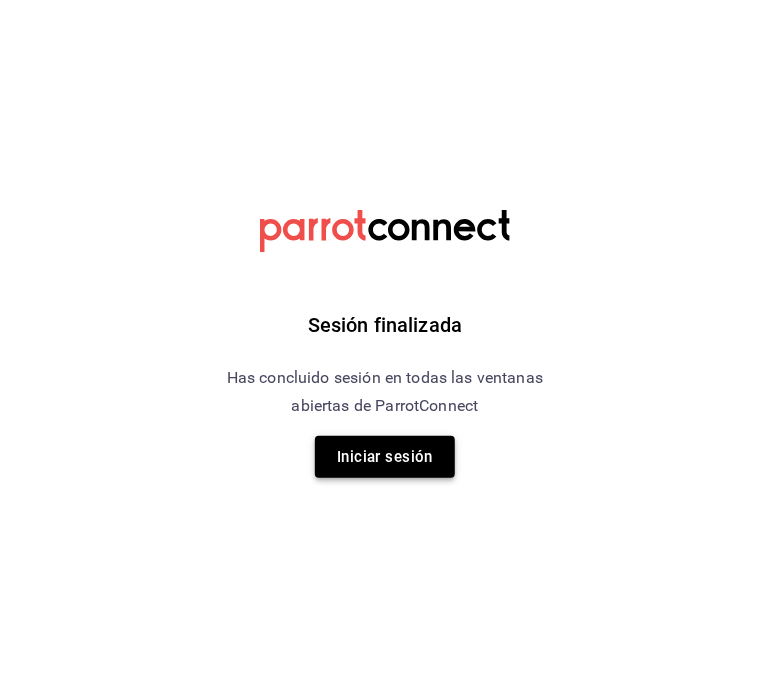click on "Iniciar sesión" at bounding box center (385, 457) 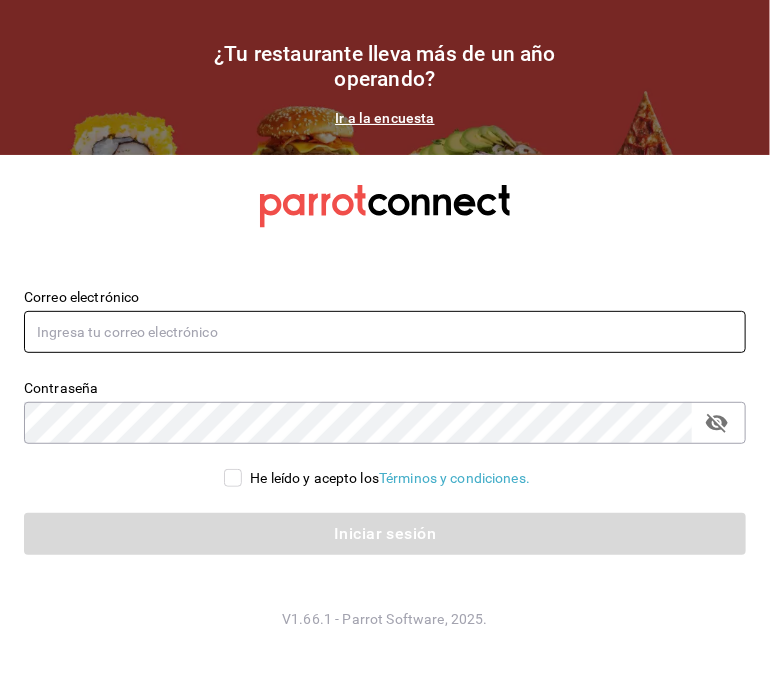 type on "[EMAIL]" 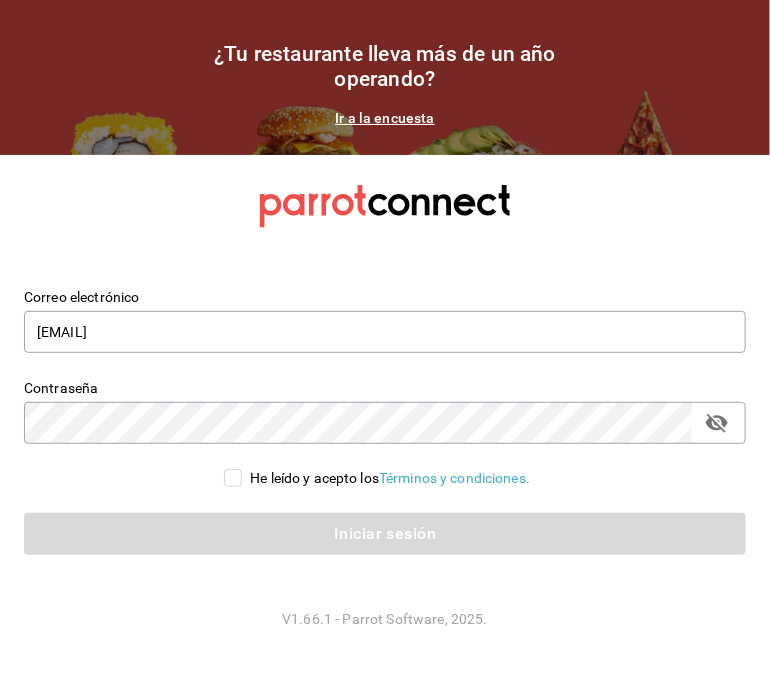 click on "He leído y acepto los  Términos y condiciones." at bounding box center [233, 478] 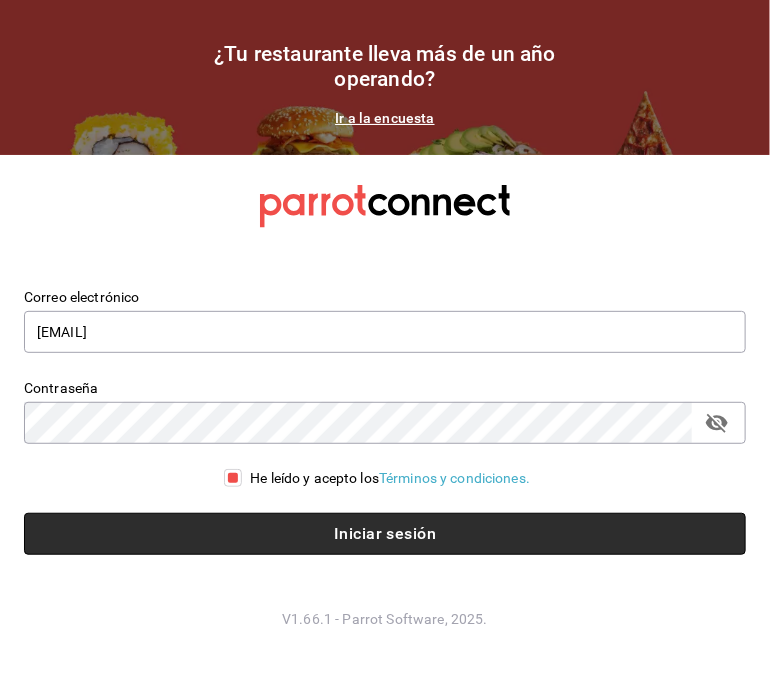click on "Iniciar sesión" at bounding box center [385, 534] 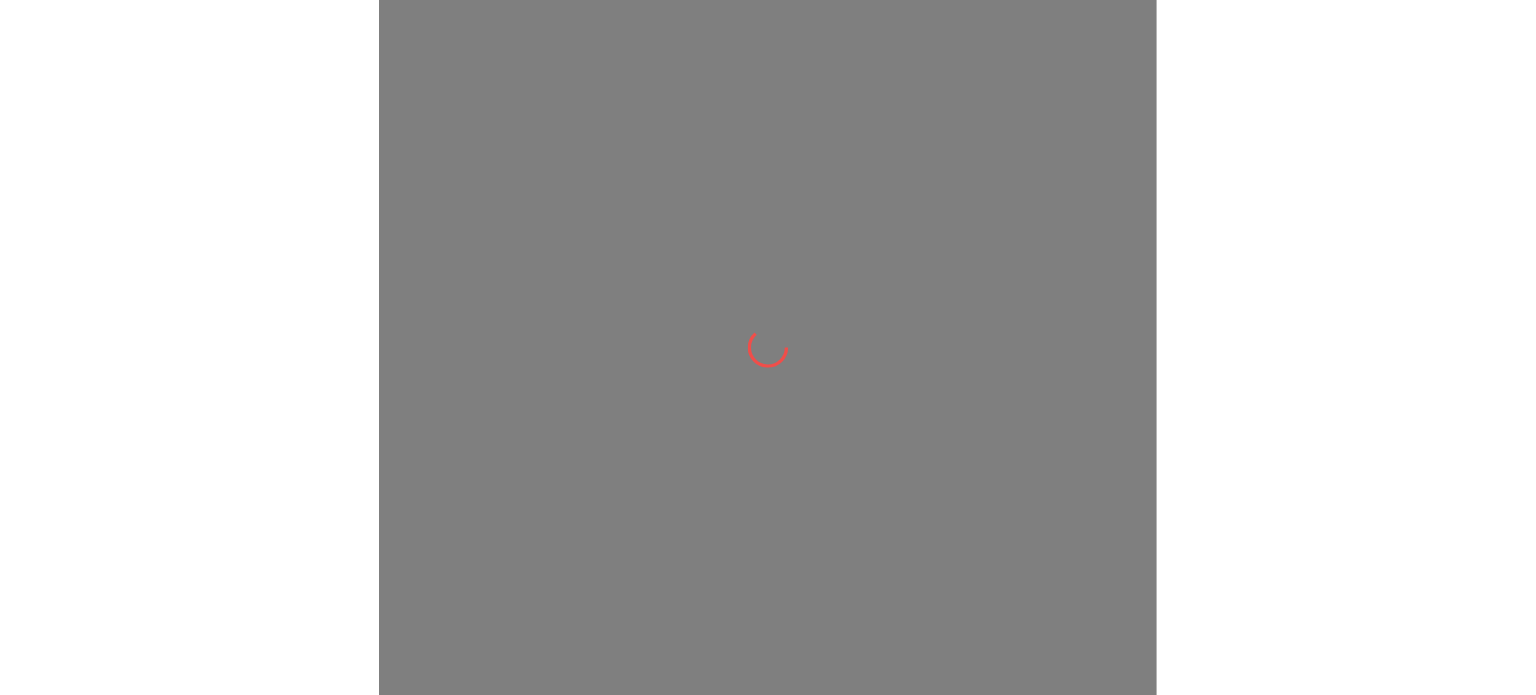 scroll, scrollTop: 0, scrollLeft: 0, axis: both 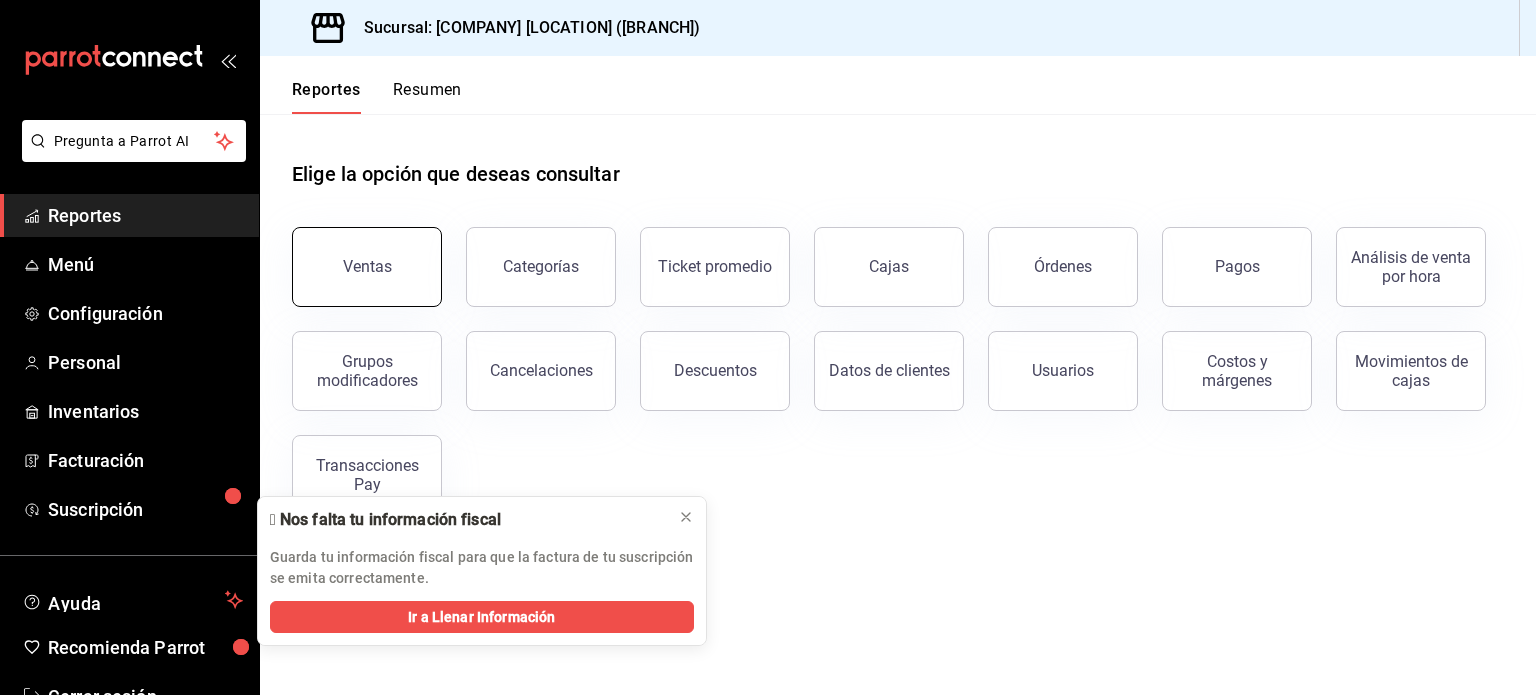click on "Ventas" at bounding box center (367, 267) 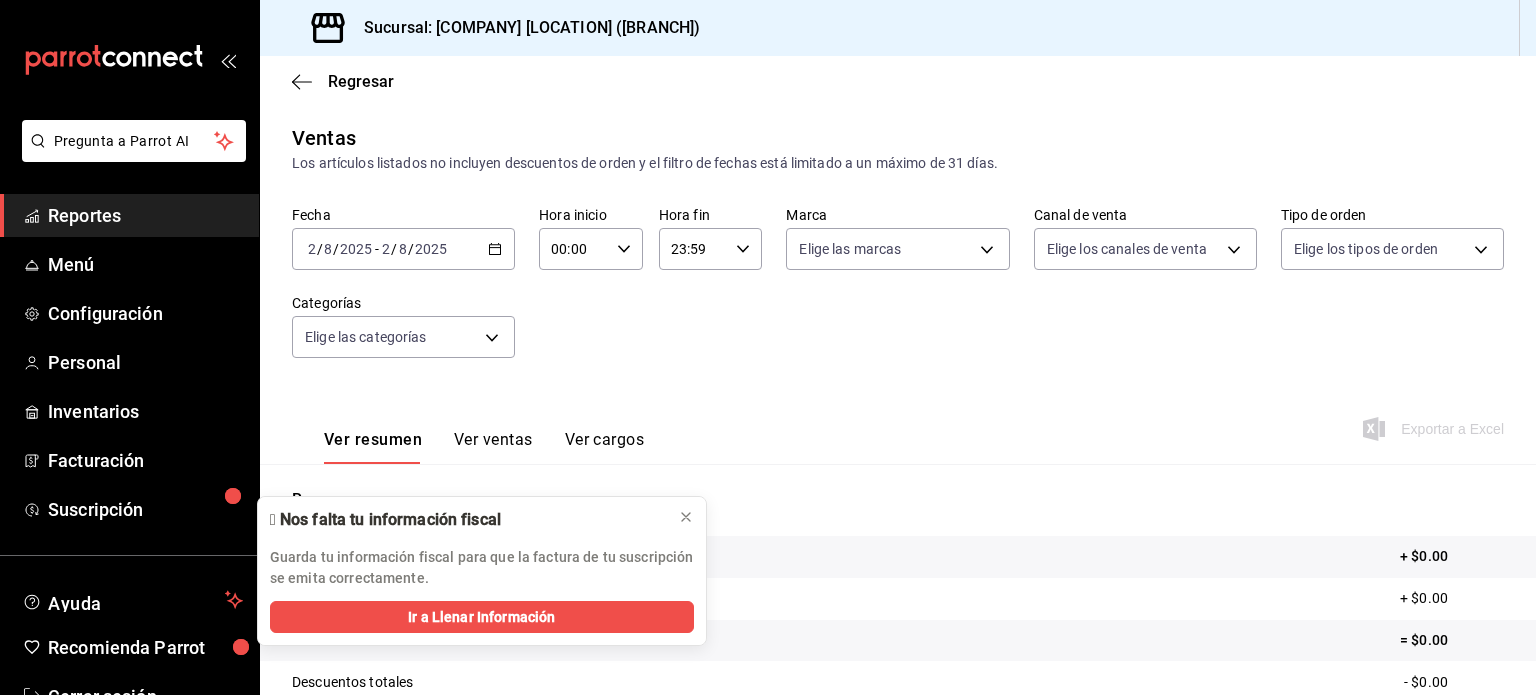 click 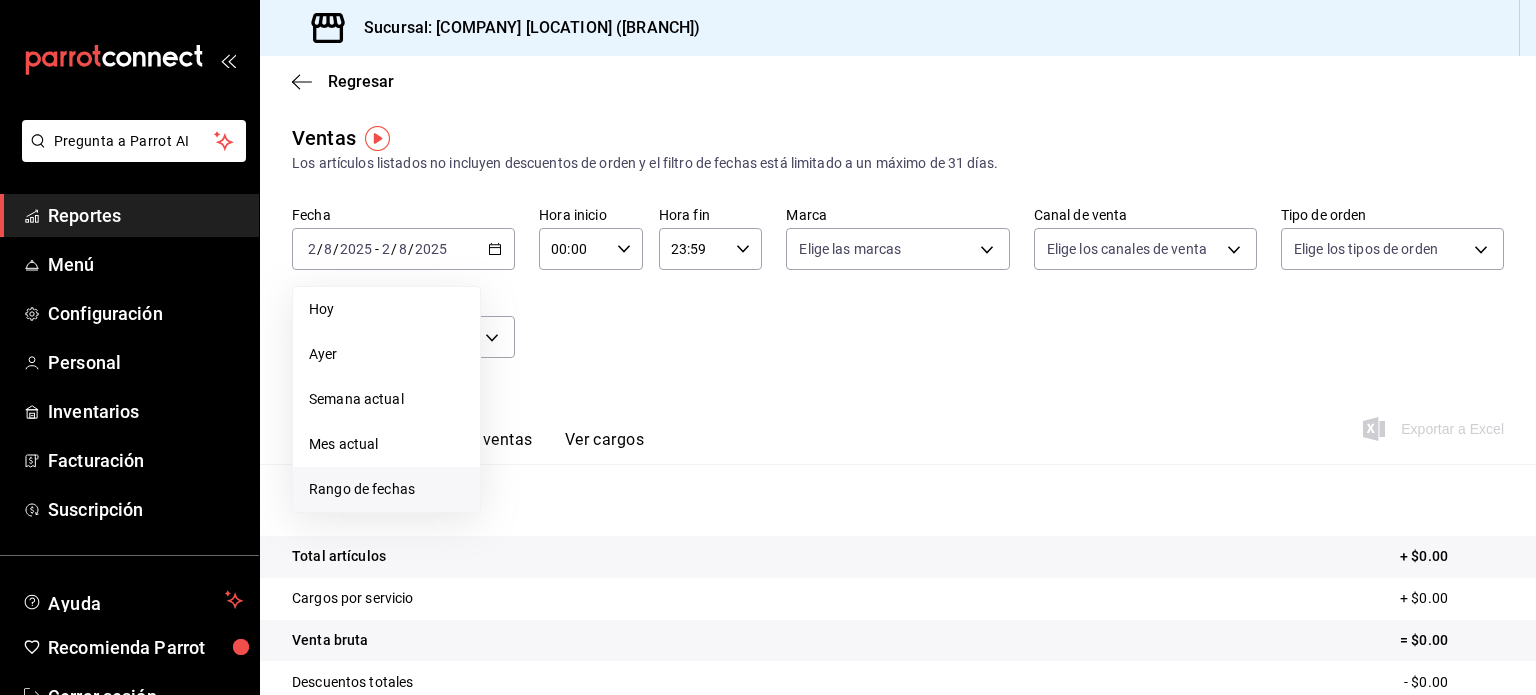 click on "Rango de fechas" at bounding box center [386, 489] 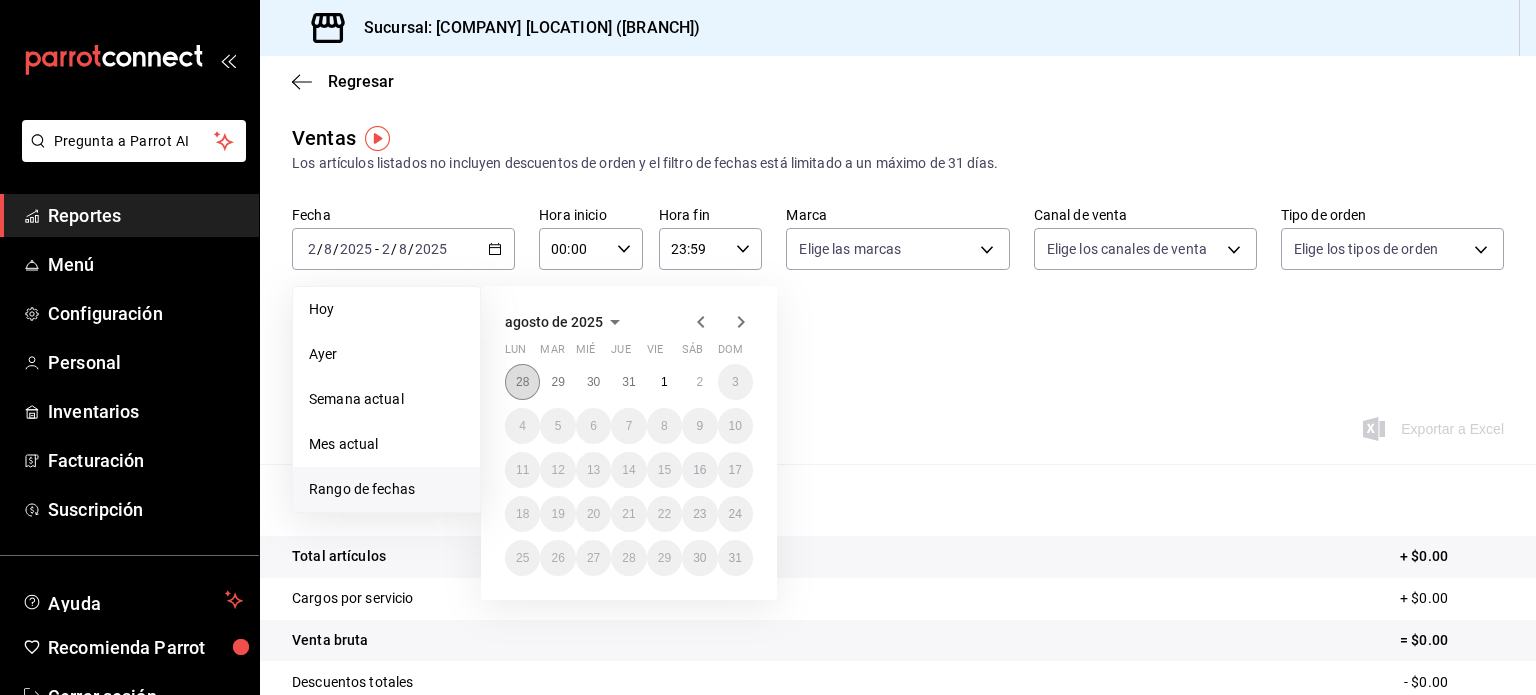 click on "28" at bounding box center (522, 382) 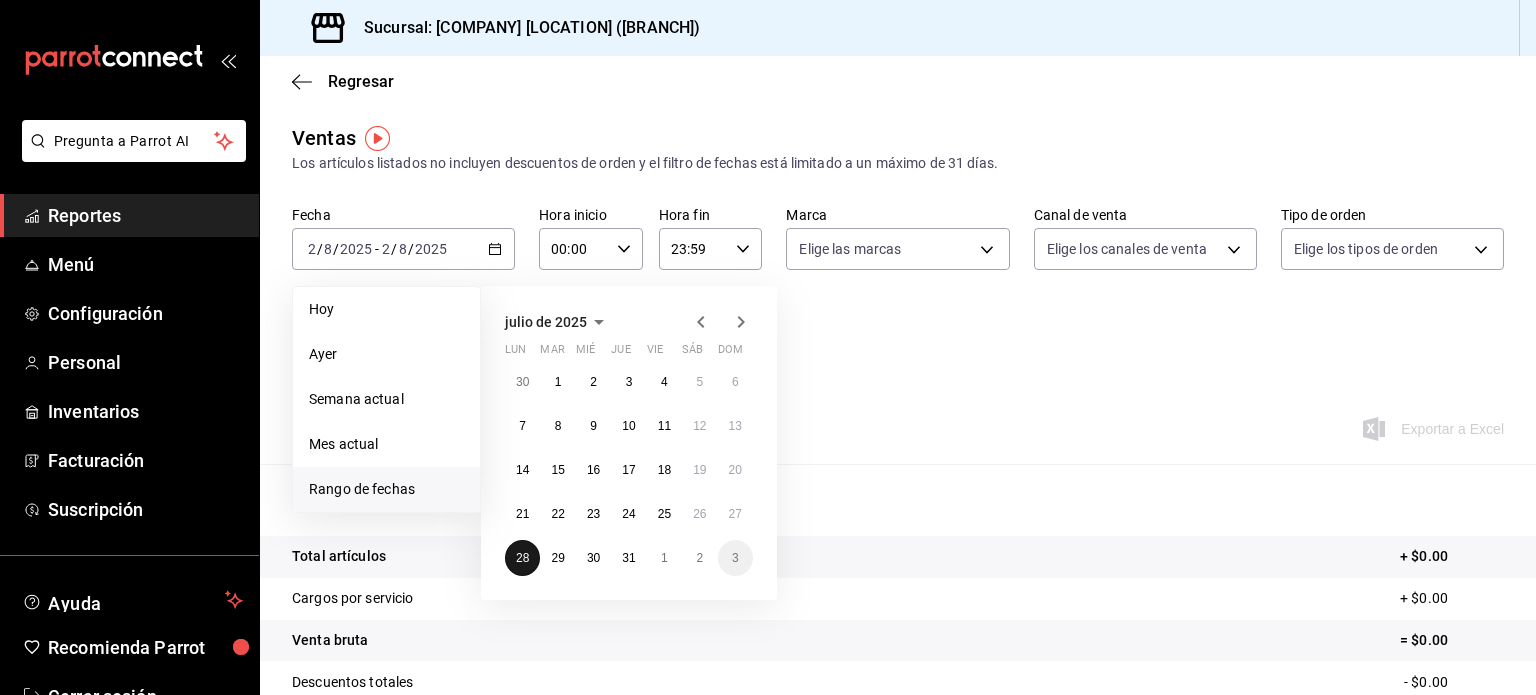 click on "28" at bounding box center [522, 558] 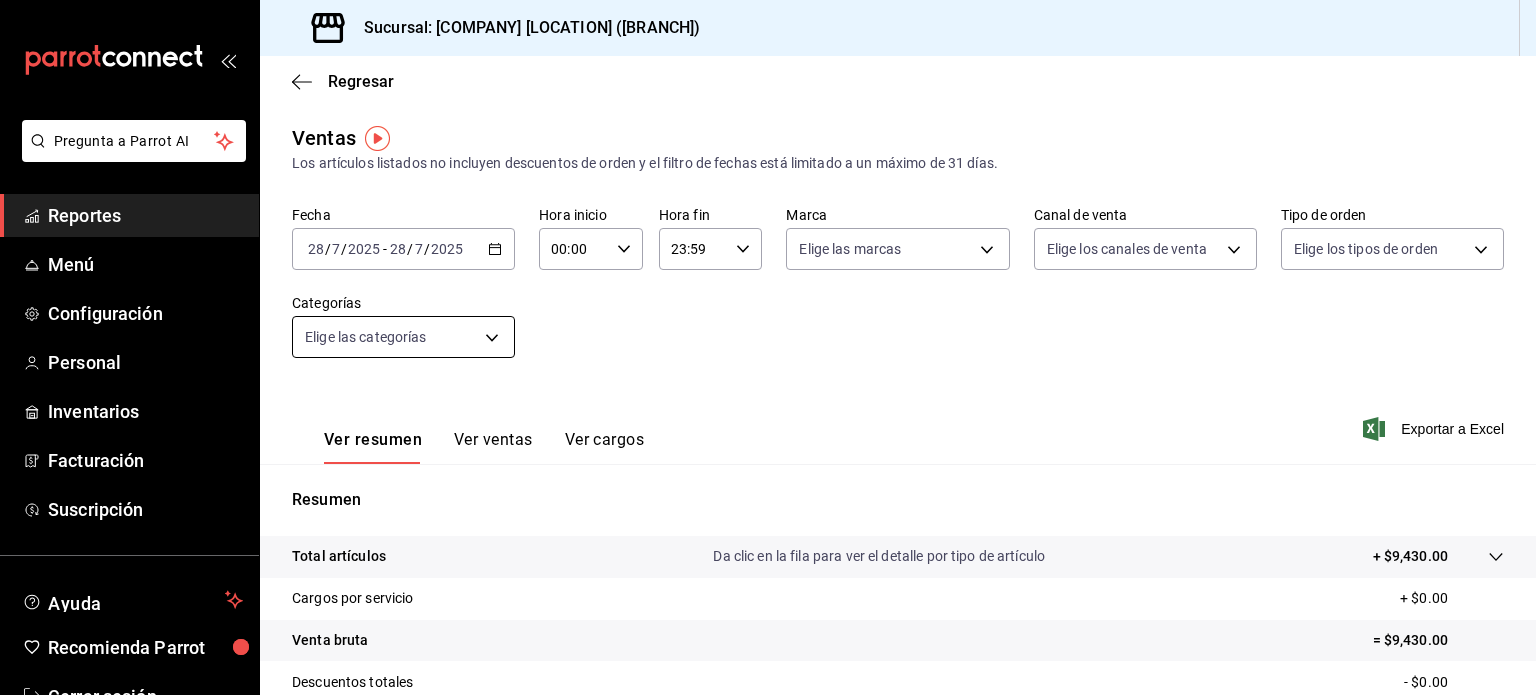 click on "Pregunta a Parrot AI Reportes   Menú   Configuración   Personal   Inventarios       Ayuda" at bounding box center [768, 347] 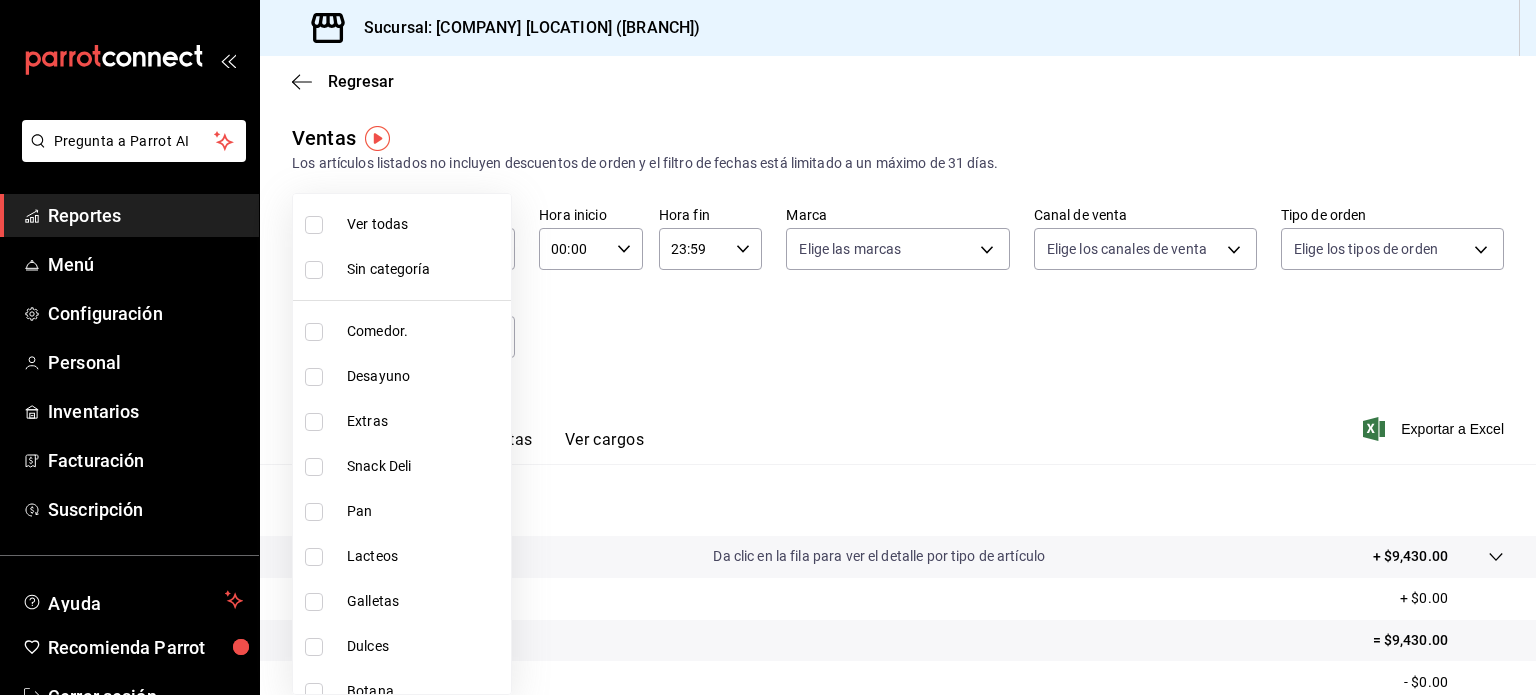 click on "Comedor." at bounding box center (425, 331) 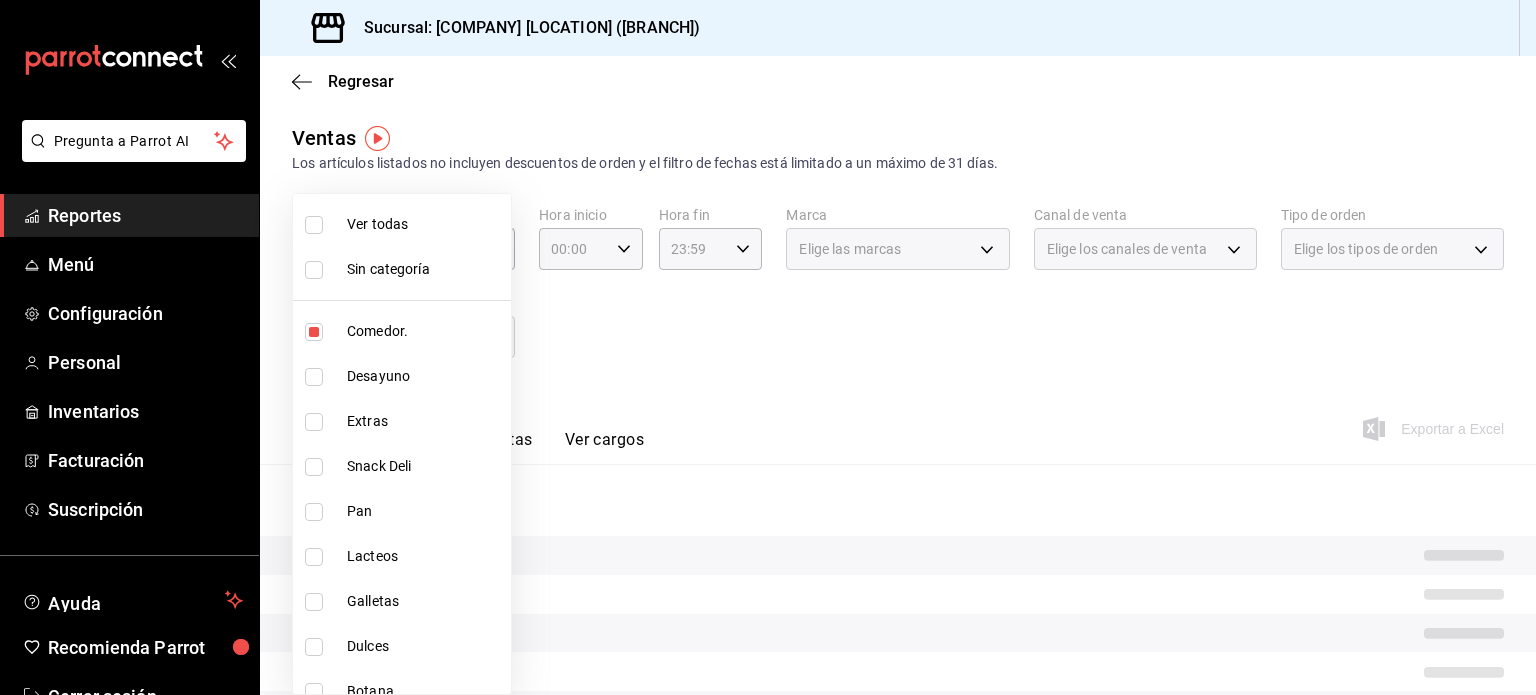 click on "Desayuno" at bounding box center (402, 376) 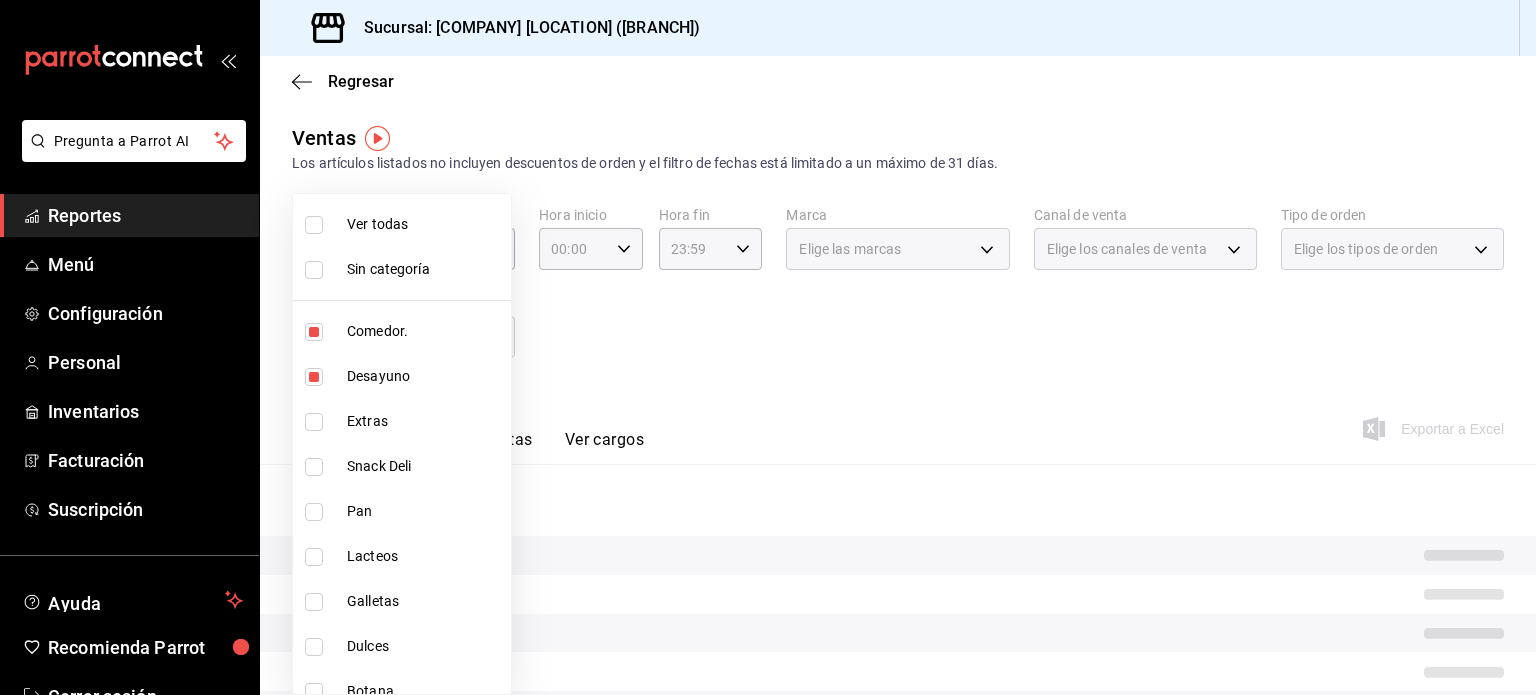 click on "Extras" at bounding box center (402, 421) 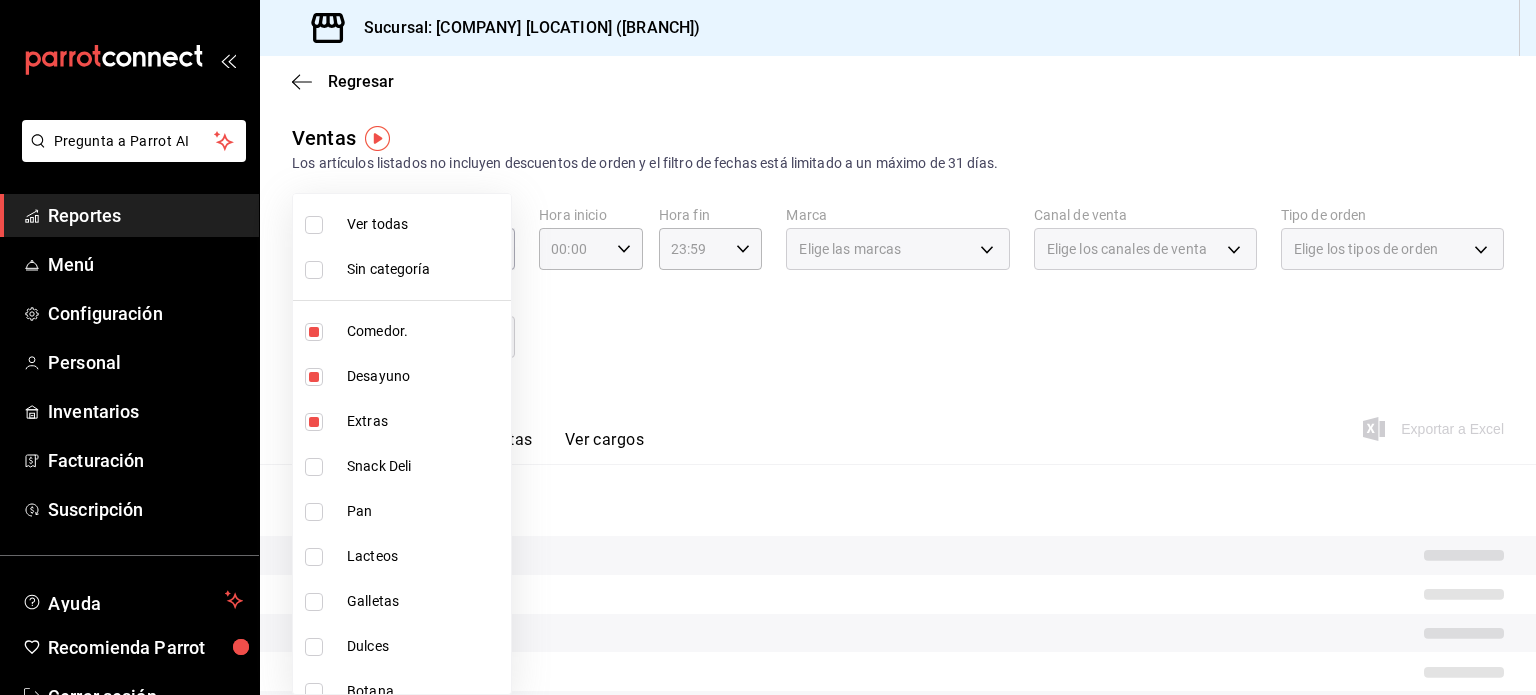 click on "Snack Deli" at bounding box center [402, 466] 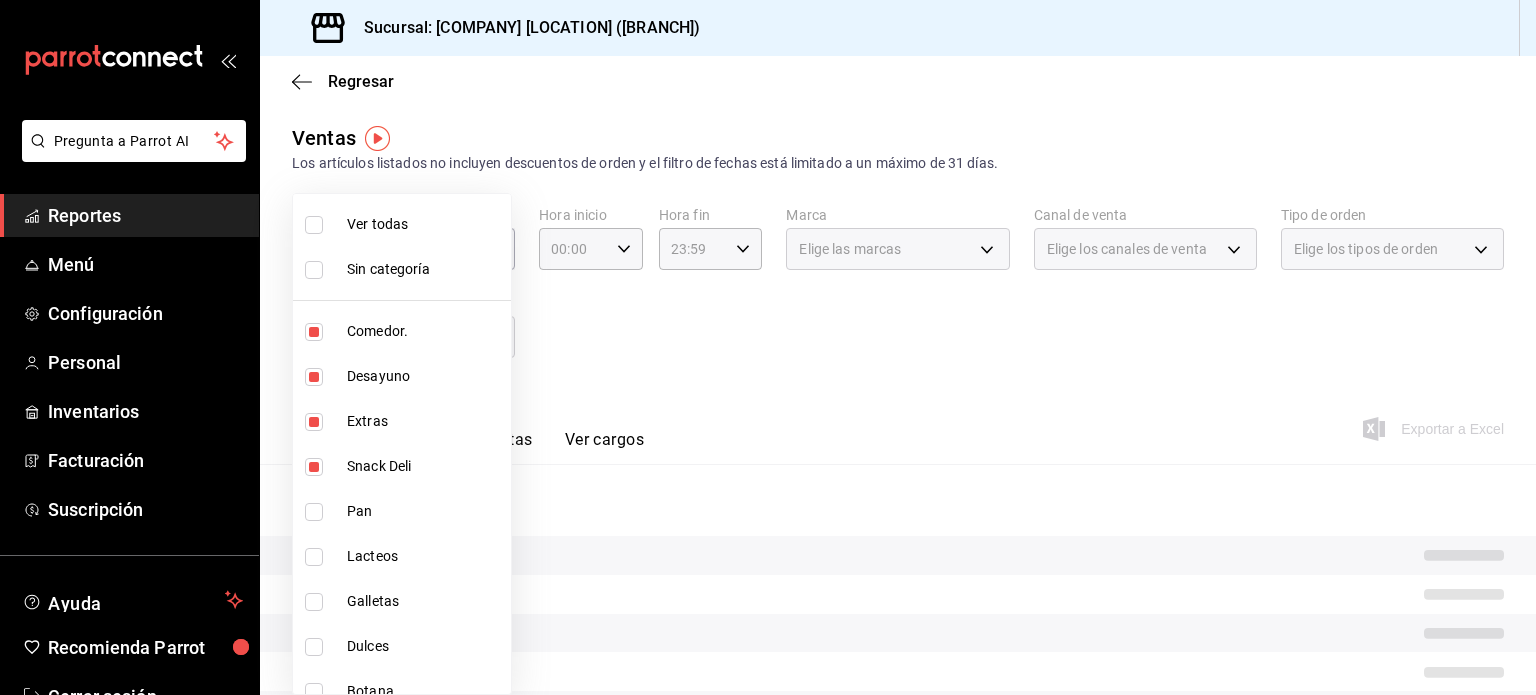 click at bounding box center [768, 347] 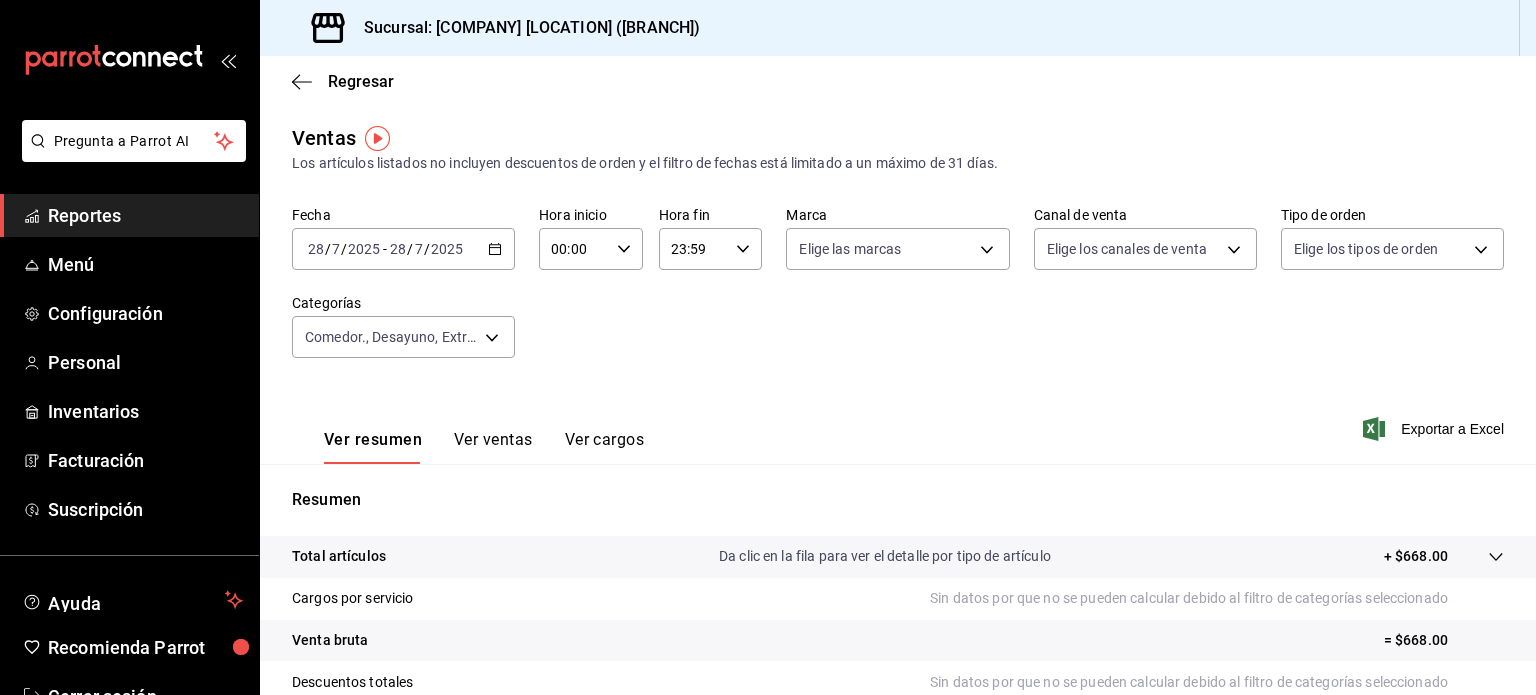 click on "Ver ventas" at bounding box center [493, 447] 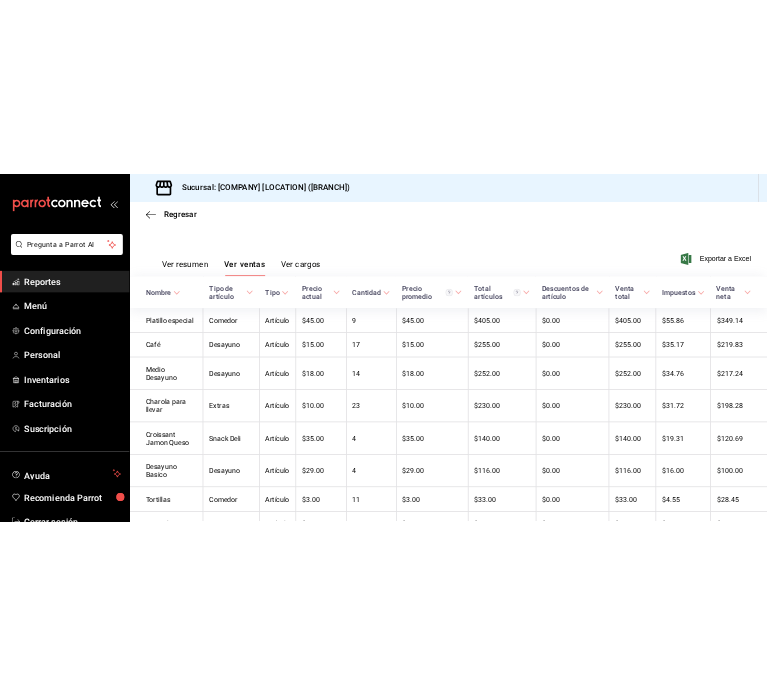 scroll, scrollTop: 328, scrollLeft: 0, axis: vertical 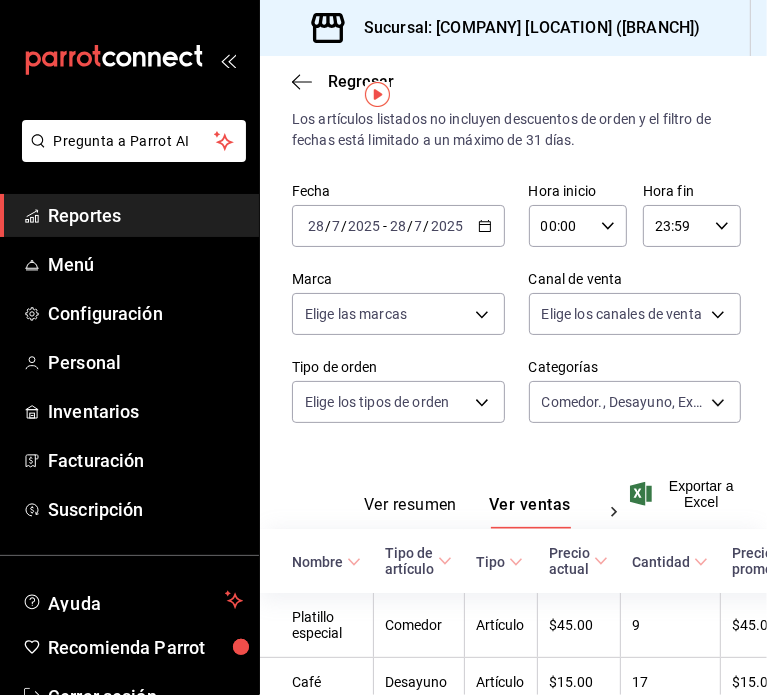click 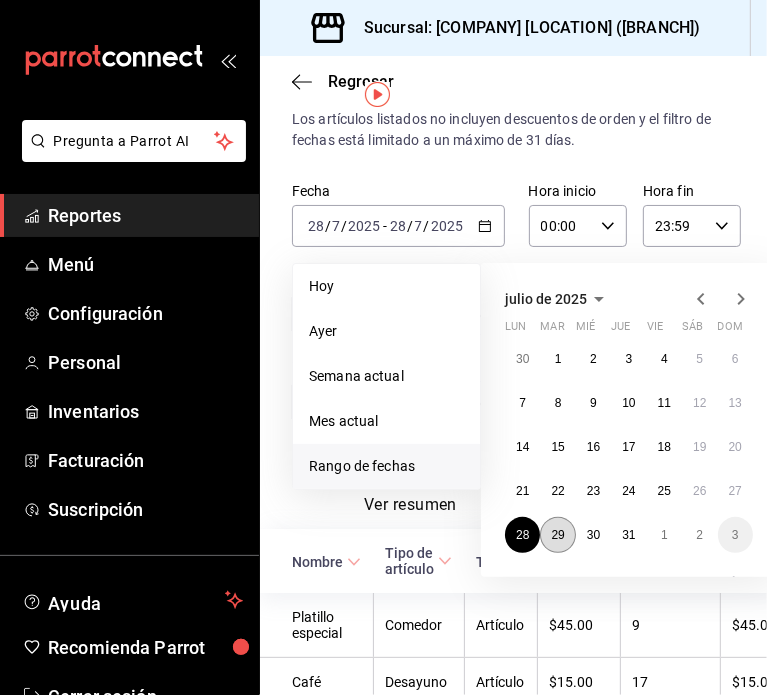 click on "29" at bounding box center [557, 535] 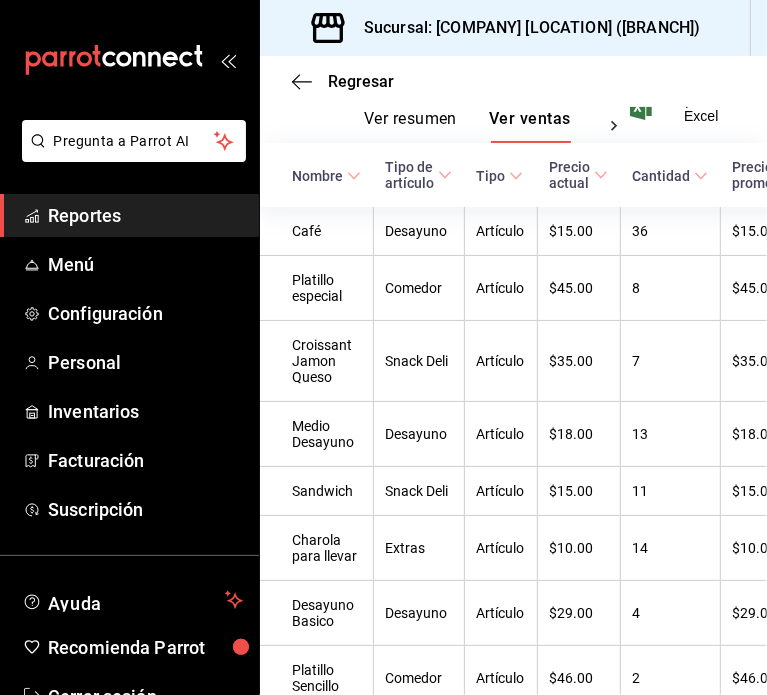 scroll, scrollTop: 435, scrollLeft: 0, axis: vertical 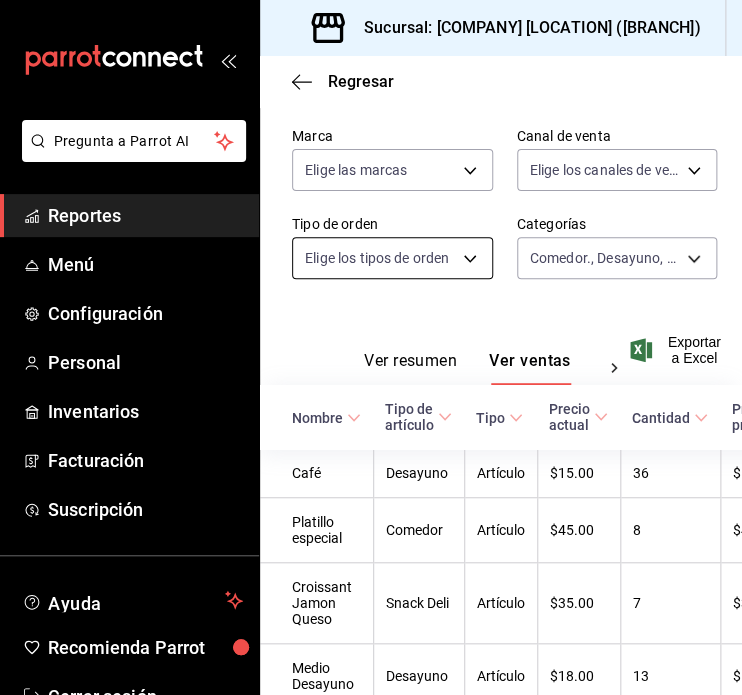 click on "Pregunta a Parrot AI Reportes   Menú   Configuración   Personal   Inventarios   Facturación   Suscripción   Ayuda Recomienda Parrot   Cerrar sesión   Sugerir nueva función   Sucursal: [COMPANY] [LOCATION] ([BRANCH]) Regresar Ventas Los artículos listados no incluyen descuentos de orden y el filtro de fechas está limitado a un máximo de 31 días. Fecha [DATE] [DATE] - [DATE] [DATE] Hora inicio 00:00 Hora inicio Hora fin 23:59 Hora fin Marca Elige las marcas Canal de venta Elige los canales de venta Tipo de orden Elige los tipos de orden Categorías Comedor., Desayuno, Extras, Snack Deli [UUID],[UUID],[UUID],[UUID] Ver resumen Ver ventas Ver cargos Exportar a Excel Nombre Tipo de artículo Tipo Precio actual Cantidad Precio promedio   Total artículos   Descuentos de artículo Venta total Impuestos Venta neta Café Desayuno Artículo $15.00 36 $15.00 $540.00 $0.00 8" at bounding box center [371, 347] 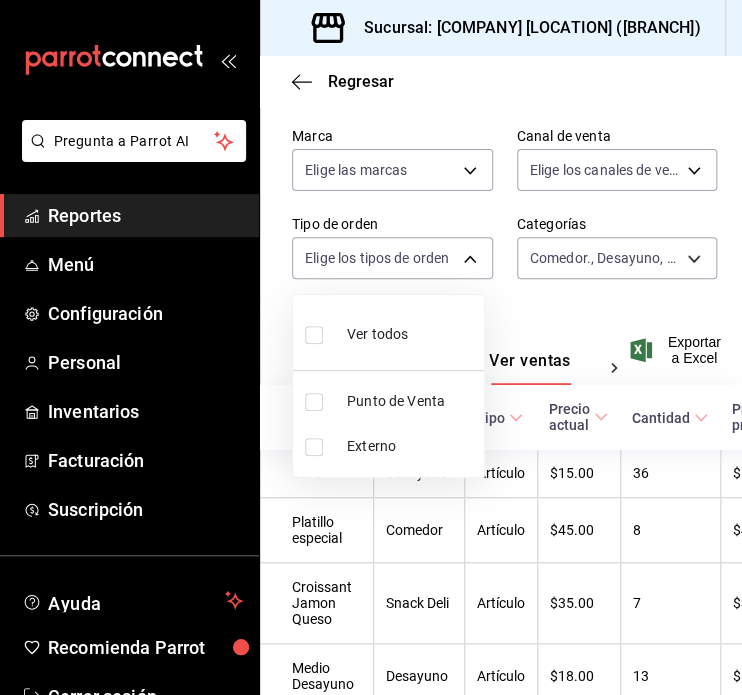 drag, startPoint x: 733, startPoint y: 276, endPoint x: 740, endPoint y: 186, distance: 90.27181 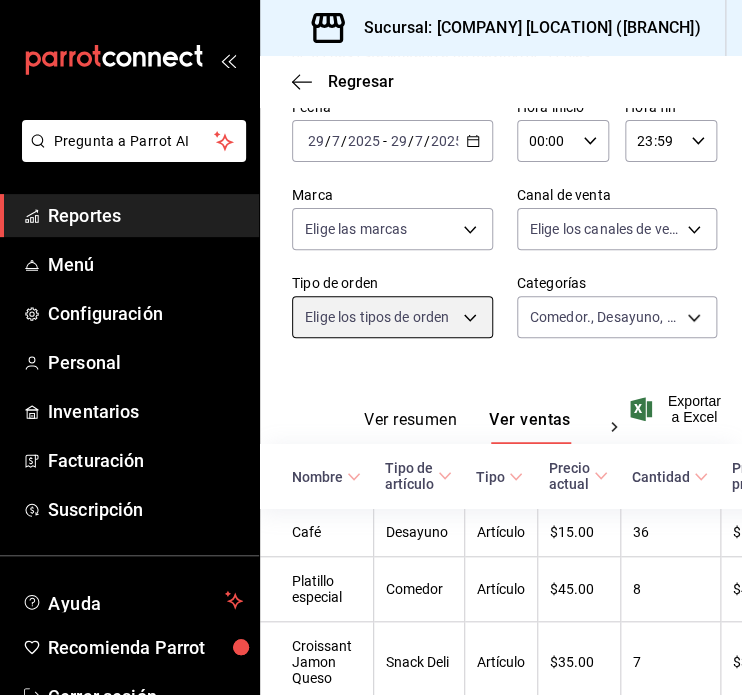 scroll, scrollTop: 118, scrollLeft: 0, axis: vertical 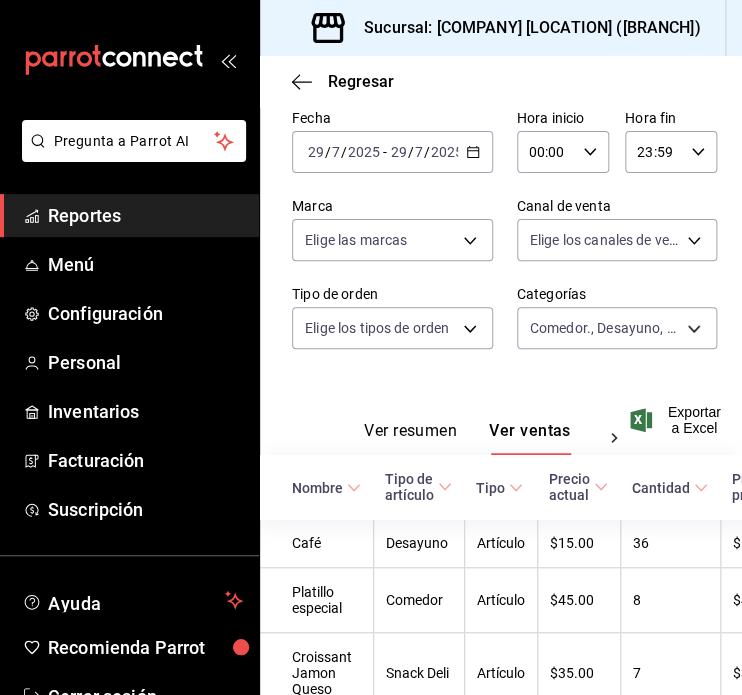 click 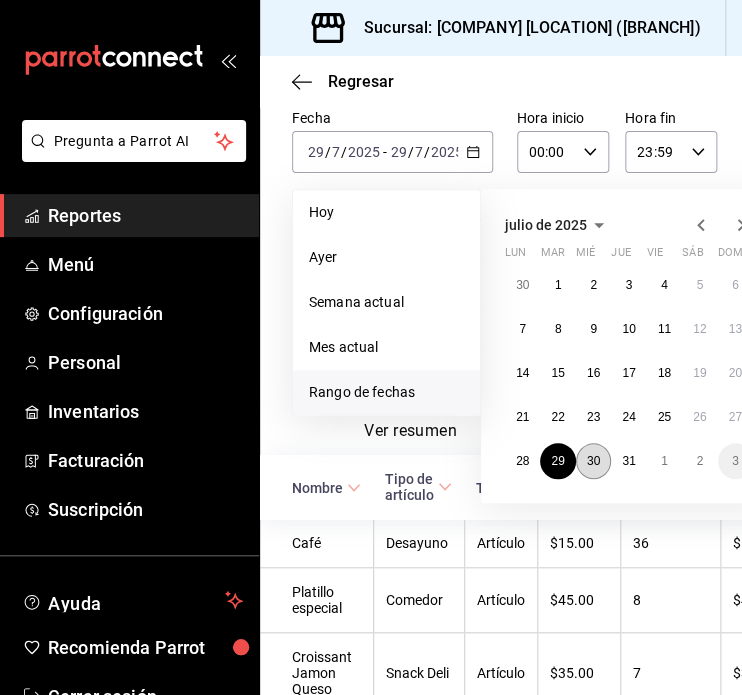 click on "30" at bounding box center [593, 461] 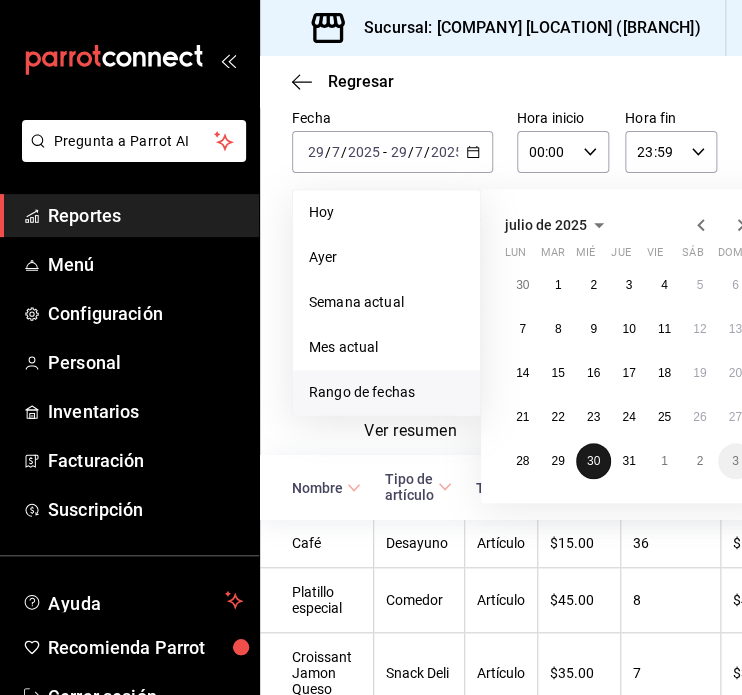 click on "30" at bounding box center (593, 461) 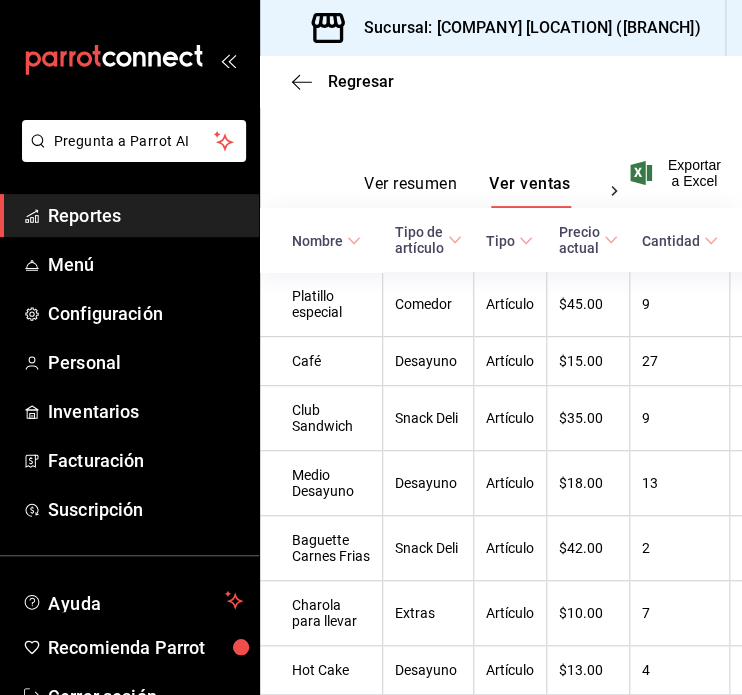 scroll, scrollTop: 459, scrollLeft: 0, axis: vertical 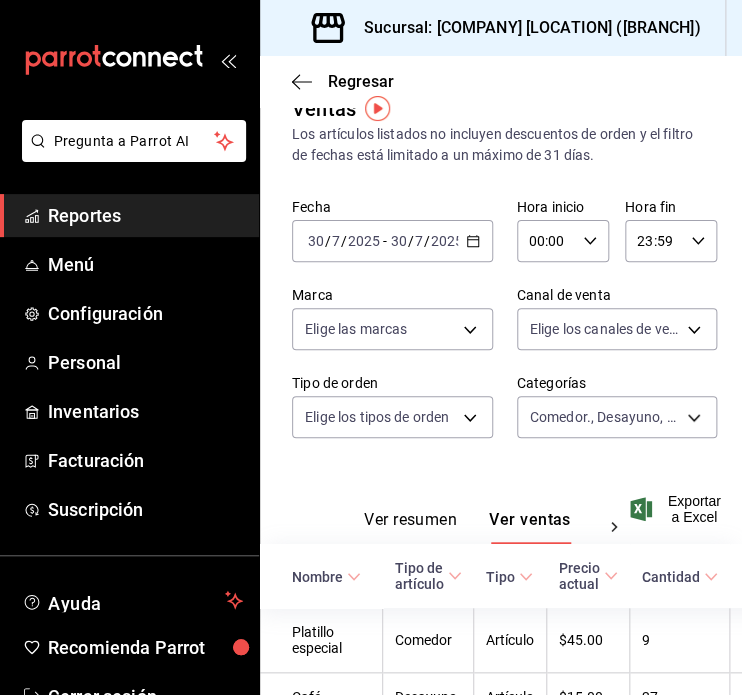 click on "2025-07-30 30 / 7 / 2025 - 2025-07-30 30 / 7 / 2025" at bounding box center (392, 241) 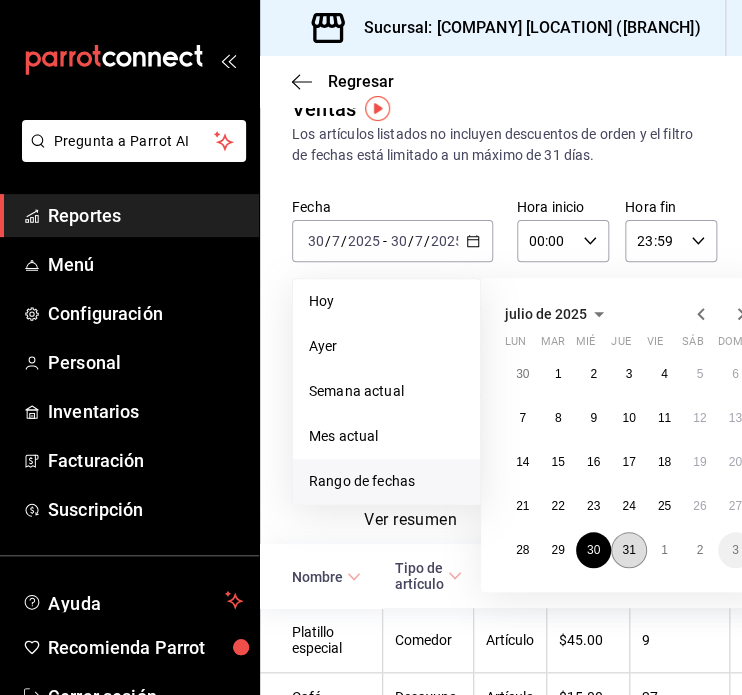 click on "31" at bounding box center (628, 550) 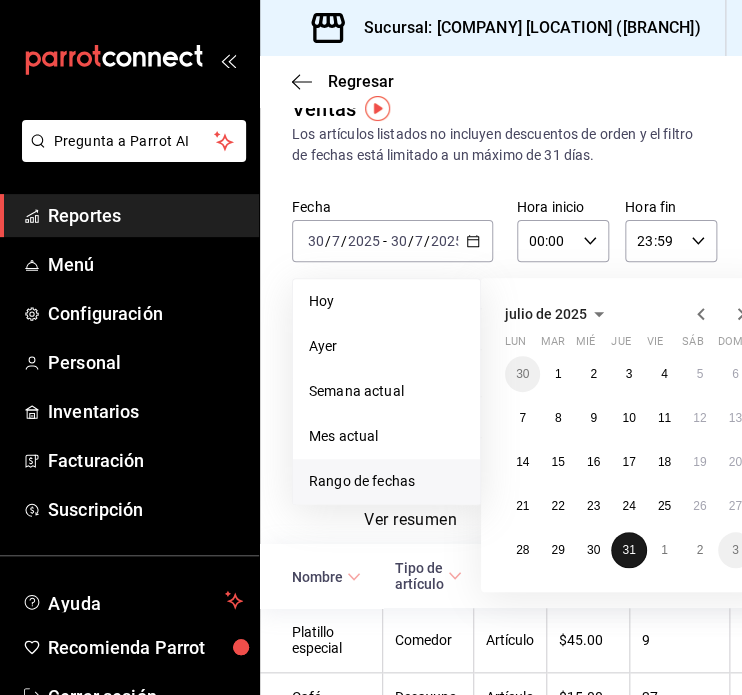click on "31" at bounding box center (628, 550) 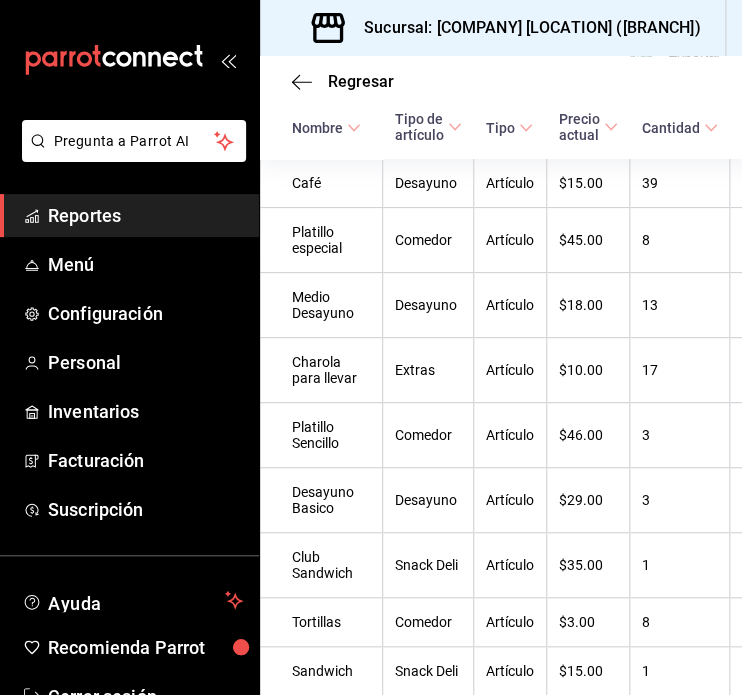 scroll, scrollTop: 487, scrollLeft: 0, axis: vertical 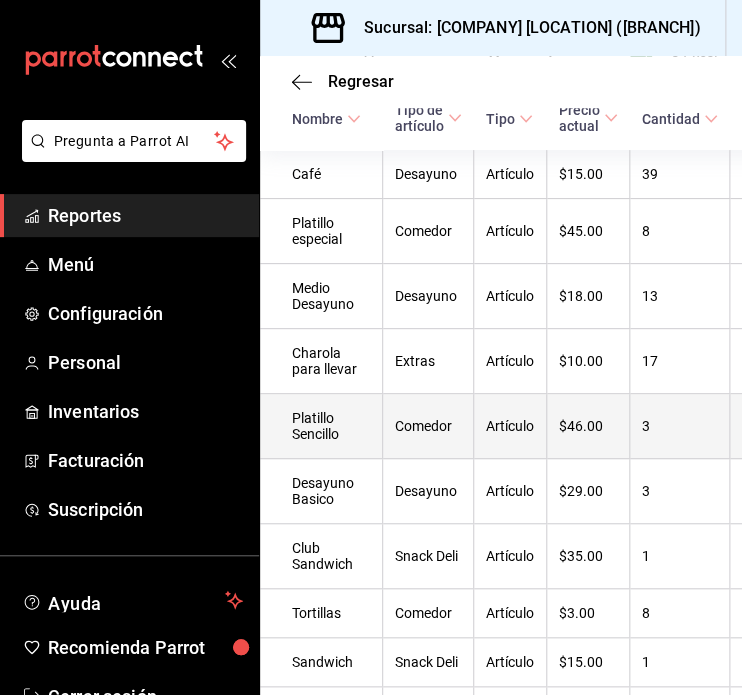 click on "3" at bounding box center (680, 426) 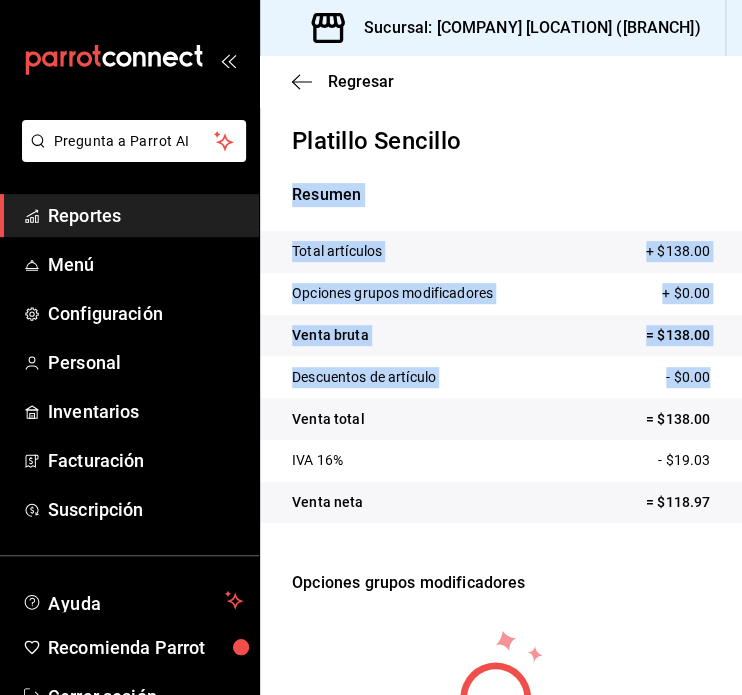 drag, startPoint x: 725, startPoint y: 391, endPoint x: 706, endPoint y: 142, distance: 249.72385 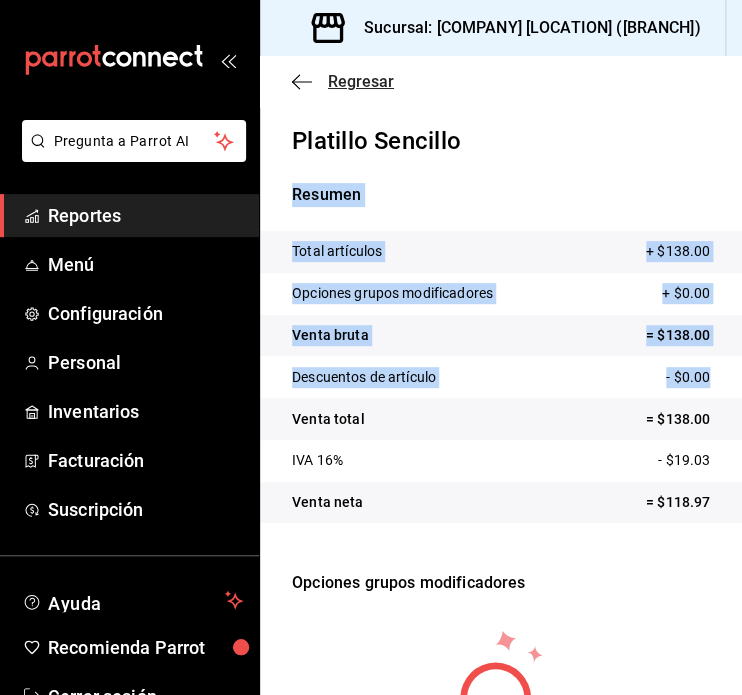 click on "Regresar" at bounding box center [361, 81] 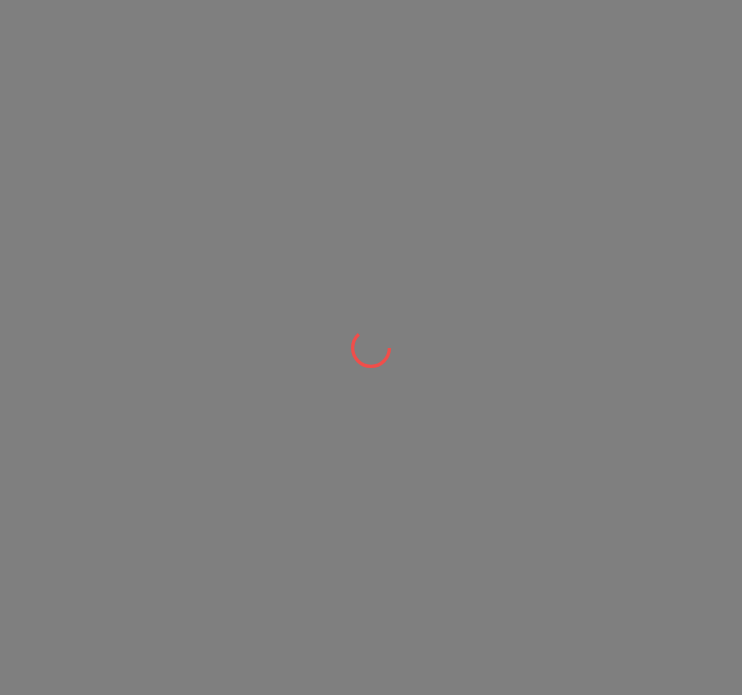 scroll, scrollTop: 0, scrollLeft: 0, axis: both 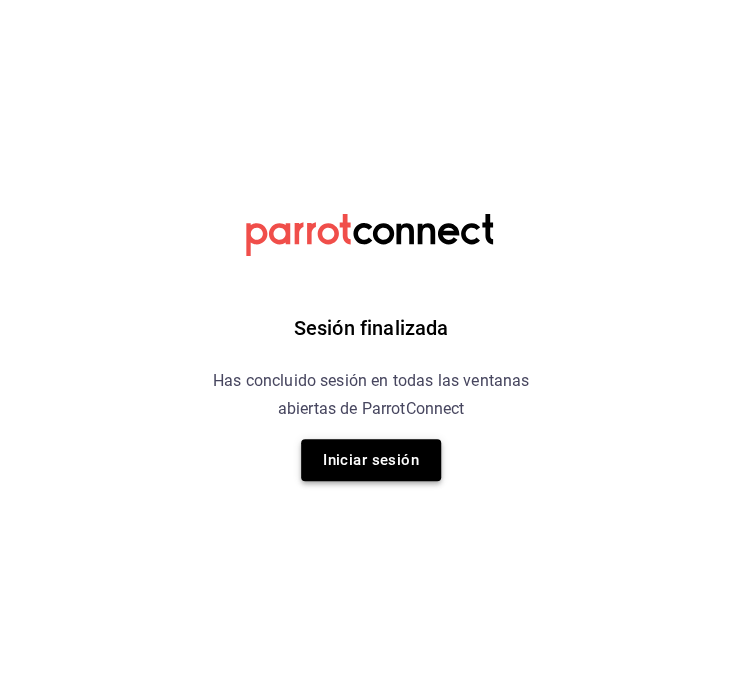 click on "Iniciar sesión" at bounding box center [371, 460] 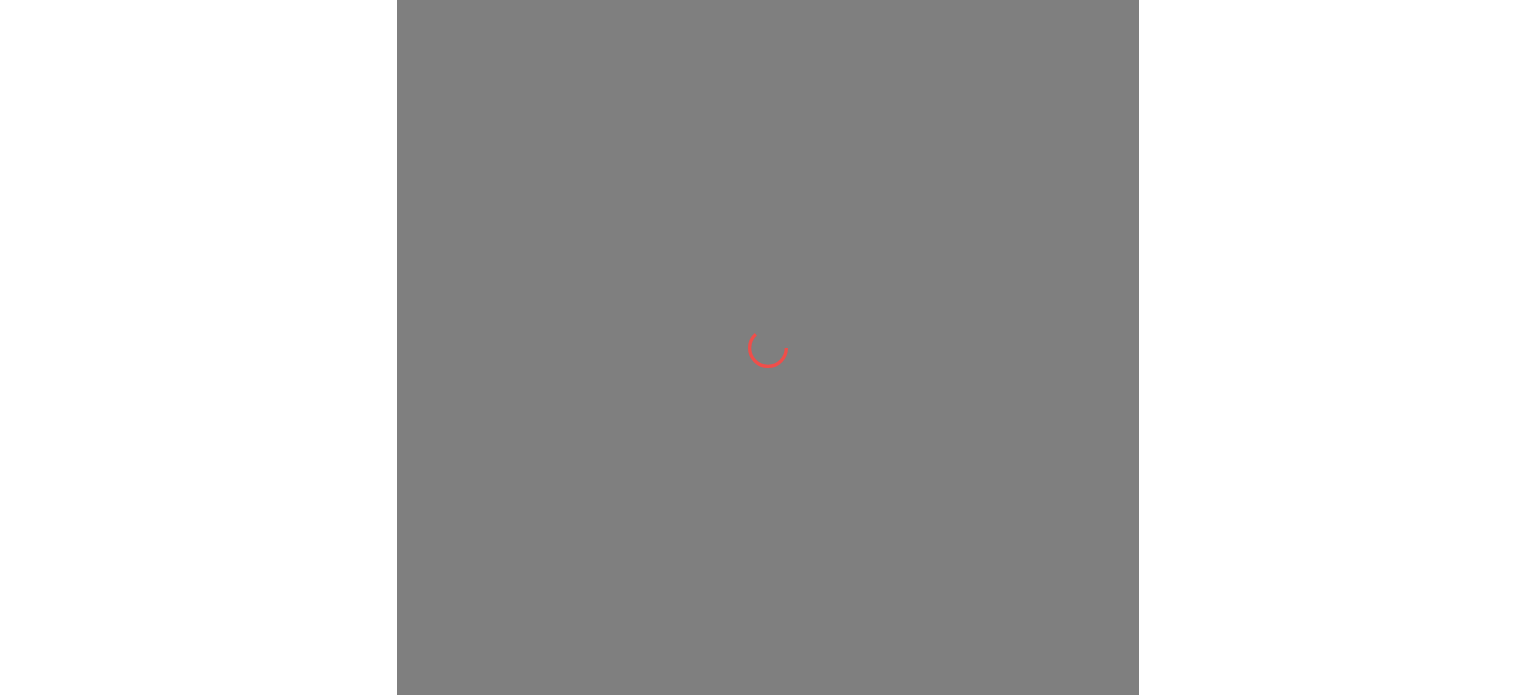 scroll, scrollTop: 0, scrollLeft: 0, axis: both 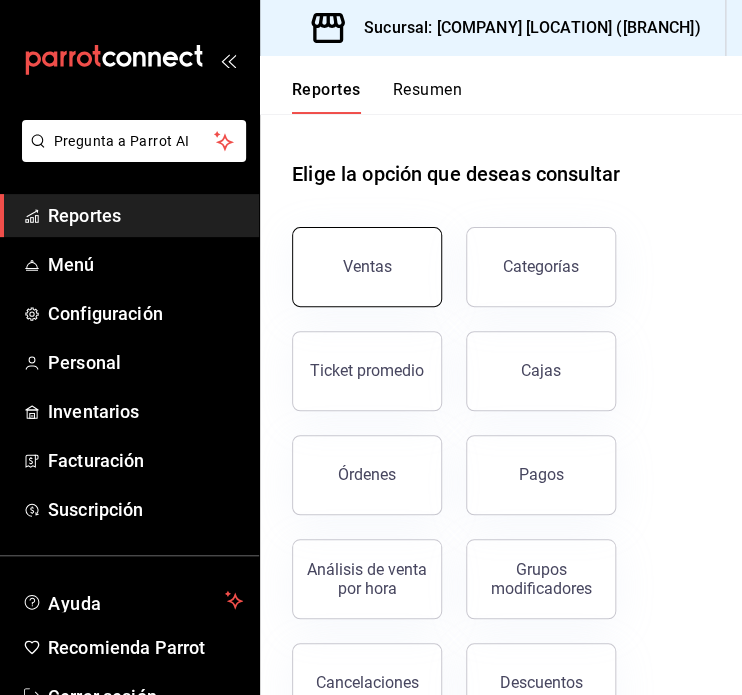 click on "Ventas" at bounding box center (367, 267) 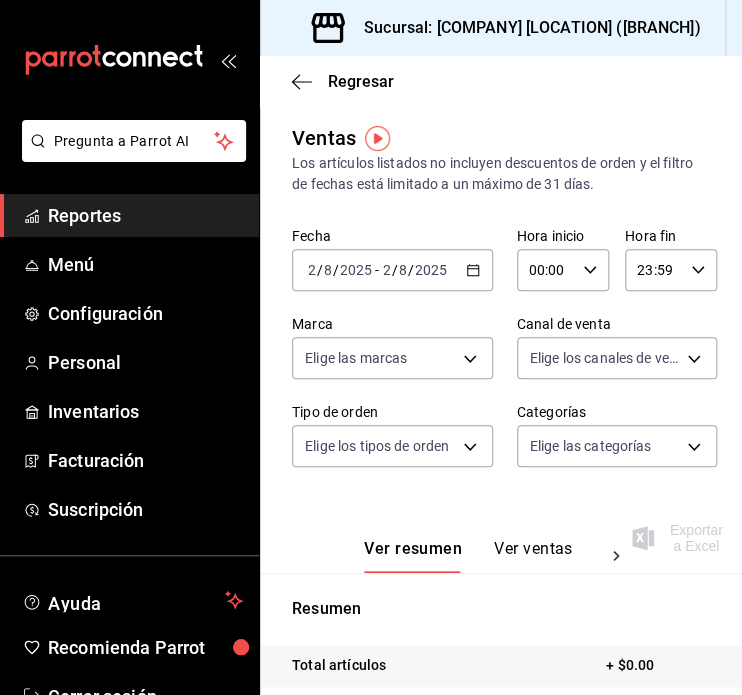 click 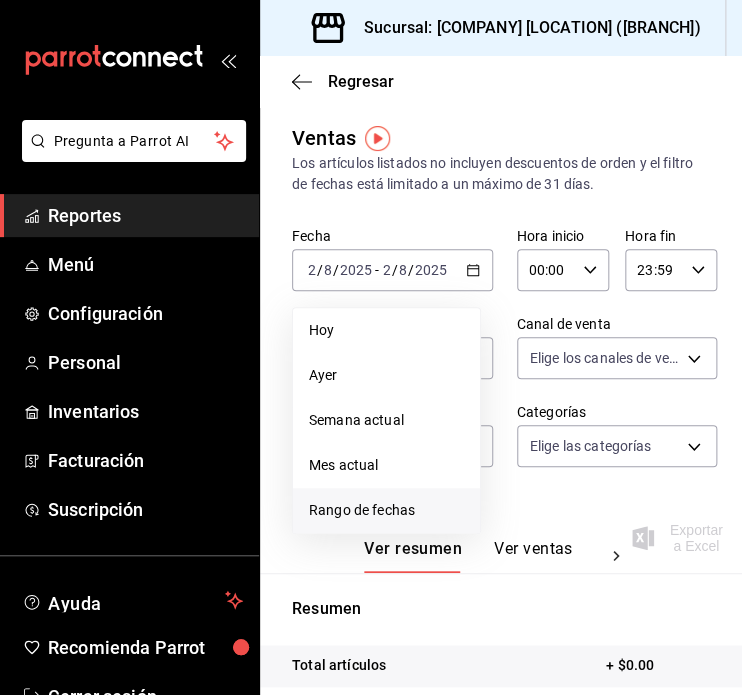click on "Rango de fechas" at bounding box center [386, 510] 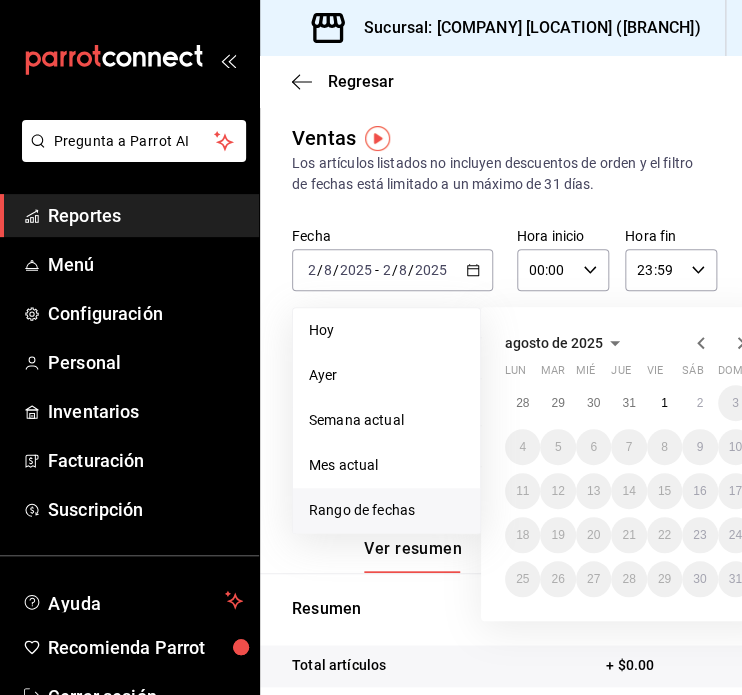 click 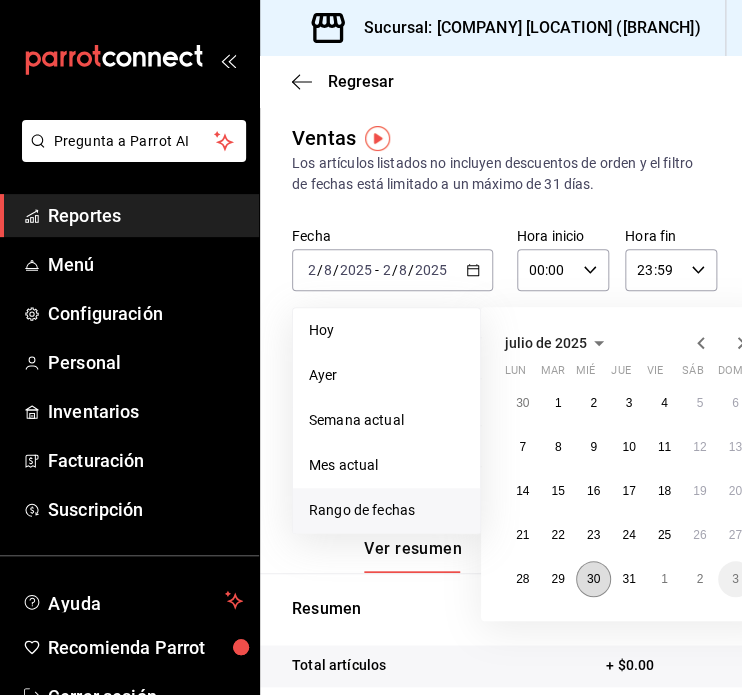 click on "30" at bounding box center (593, 579) 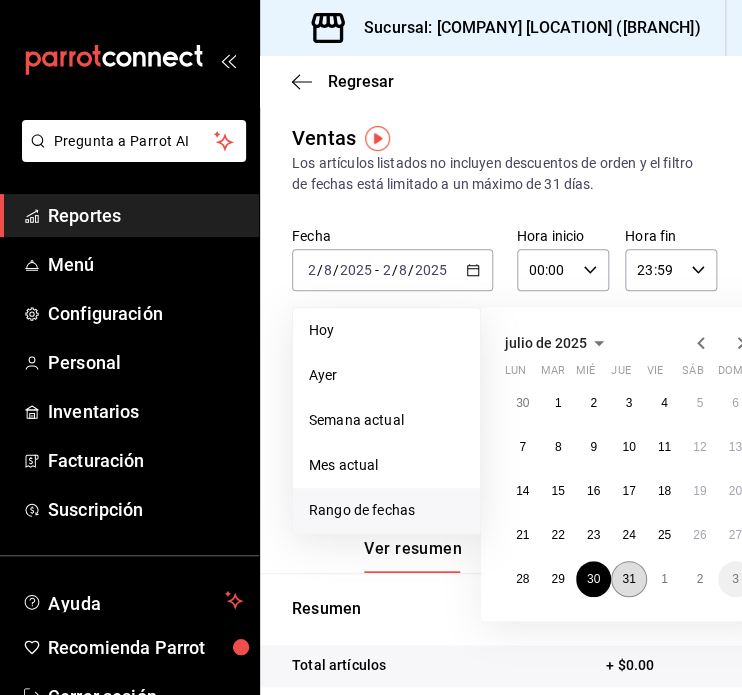 click on "31" at bounding box center (628, 579) 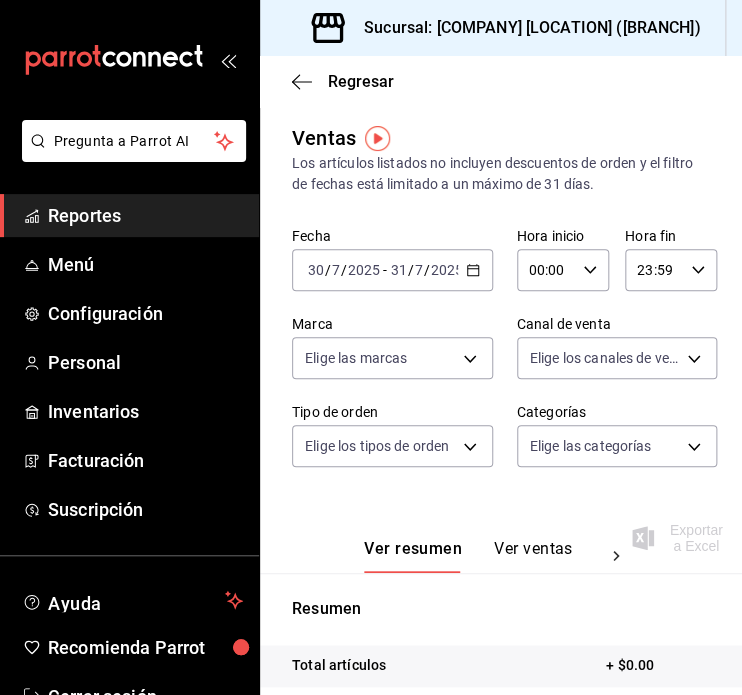 click on "Resumen Total artículos + $0.00 Cargos por servicio + $0.00 Venta bruta = $0.00 Descuentos totales - $0.00 Certificados de regalo - $0.00 Venta total = $0.00 Impuestos - $0.00 Venta neta = $0.00" at bounding box center [501, 788] 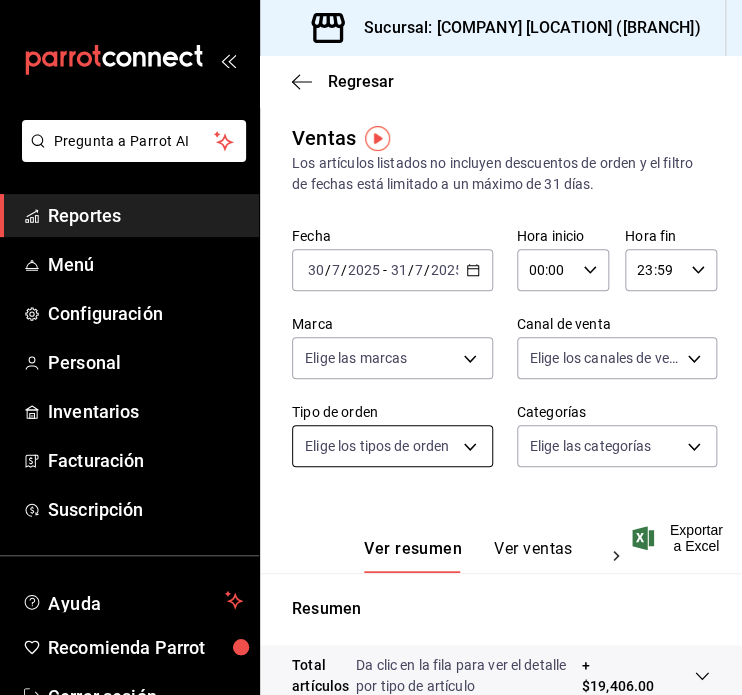 click on "Pregunta a Parrot AI Reportes   Menú   Configuración   Personal   Inventarios   Facturación   Suscripción   Ayuda Recomienda Parrot   Cerrar sesión   Sugerir nueva función   Sucursal: Yazaki Planta 1 Mty (Inari) Regresar Ventas Los artículos listados no incluyen descuentos de orden y el filtro de fechas está limitado a un máximo de 31 días. Fecha 2025-07-30 30 / 7 / 2025 - 2025-07-31 31 / 7 / 2025 Hora inicio 00:00 Hora inicio Hora fin 23:59 Hora fin Marca Elige las marcas Canal de venta Elige los canales de venta Tipo de orden Elige los tipos de orden Categorías Elige las categorías Ver resumen Ver ventas Ver cargos Exportar a Excel Resumen Total artículos Da clic en la fila para ver el detalle por tipo de artículo + $19,406.00 Cargos por servicio + $0.00 Venta bruta = $19,406.00 Descuentos totales - $0.00 Certificados de regalo - $0.00 Venta total = $19,406.00 Impuestos - $2,676.69 Venta neta = $16,729.31 Pregunta a Parrot AI Reportes   Menú   Configuración   Personal   Inventarios" at bounding box center [371, 347] 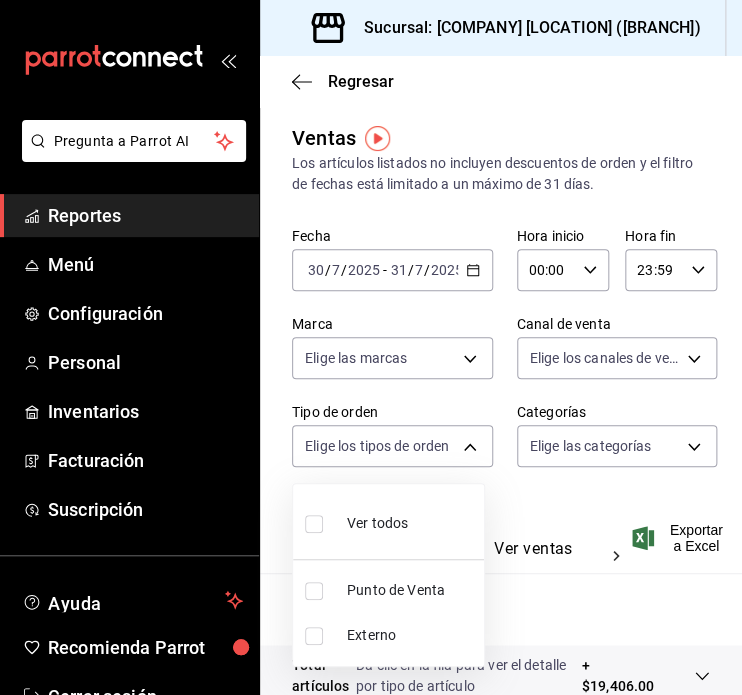 click on "Punto de Venta" at bounding box center (411, 590) 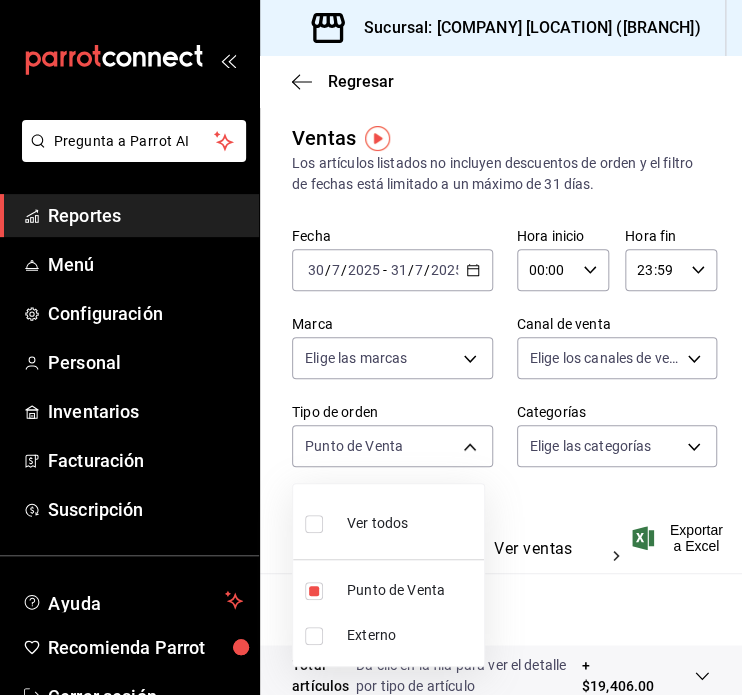 drag, startPoint x: 740, startPoint y: 353, endPoint x: 731, endPoint y: 380, distance: 28.460499 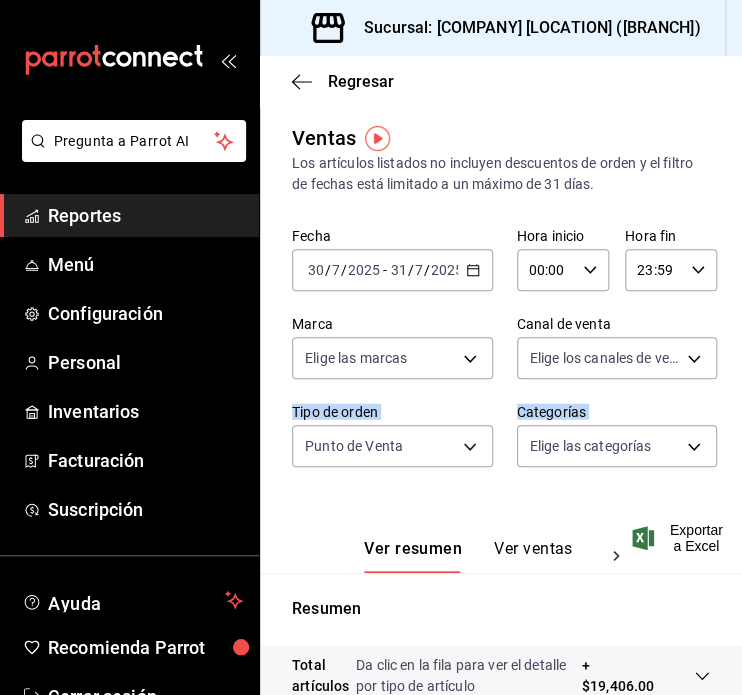 drag, startPoint x: 731, startPoint y: 380, endPoint x: 731, endPoint y: 514, distance: 134 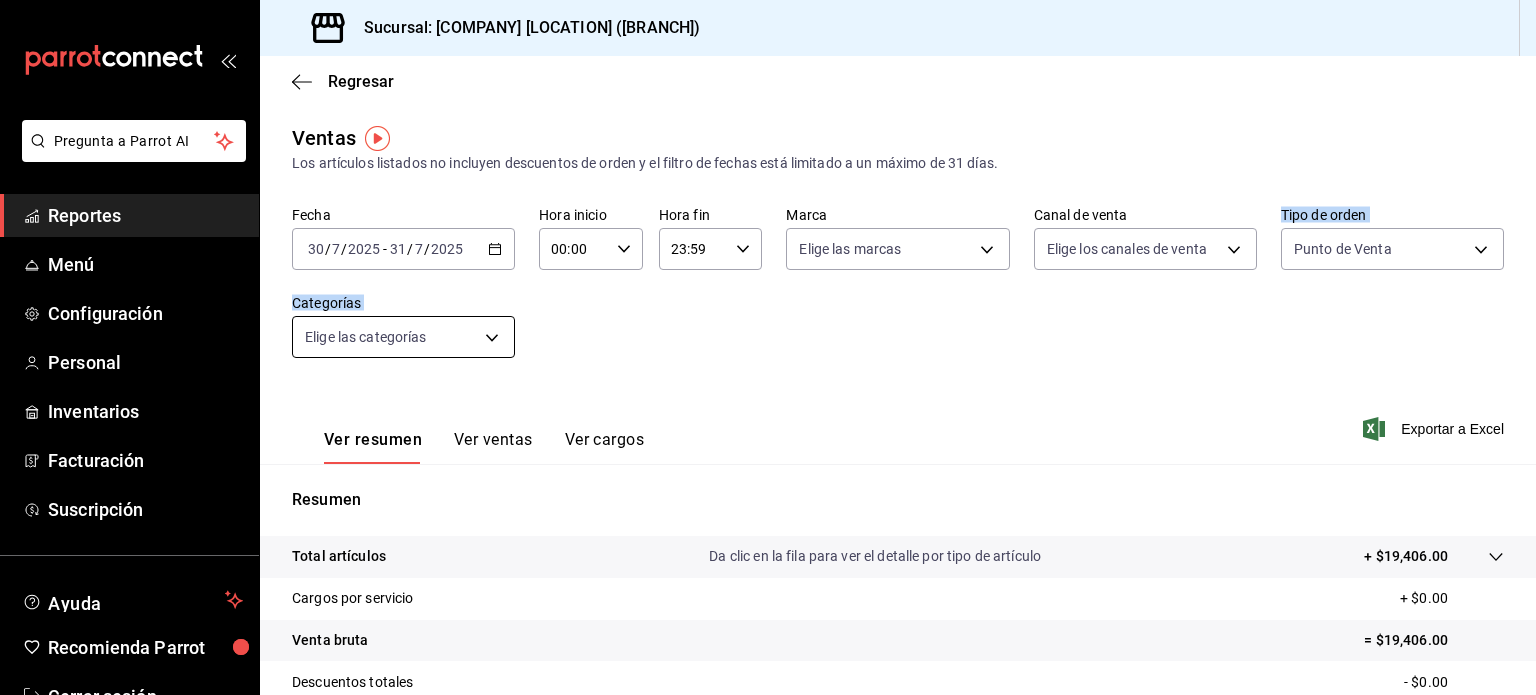 click on "Pregunta a Parrot AI Reportes   Menú   Configuración   Personal   Inventarios   Facturación   Suscripción   Ayuda Recomienda Parrot   Cerrar sesión   Sugerir nueva función   Sucursal: Yazaki Planta 1 Mty (Inari) Regresar Ventas Los artículos listados no incluyen descuentos de orden y el filtro de fechas está limitado a un máximo de 31 días. Fecha 2025-07-30 30 / 7 / 2025 - 2025-07-31 31 / 7 / 2025 Hora inicio 00:00 Hora inicio Hora fin 23:59 Hora fin Marca Elige las marcas Canal de venta Elige los canales de venta Tipo de orden Punto de Venta 0a897833-979d-460f-9a57-1ec597dfdf56 Categorías Elige las categorías Ver resumen Ver ventas Ver cargos Exportar a Excel Resumen Total artículos Da clic en la fila para ver el detalle por tipo de artículo + $19,406.00 Cargos por servicio + $0.00 Venta bruta = $19,406.00 Descuentos totales - $0.00 Certificados de regalo - $0.00 Venta total = $19,406.00 Impuestos - $2,676.69 Venta neta = $16,729.31 Pregunta a Parrot AI Reportes   Menú   Configuración" at bounding box center [768, 347] 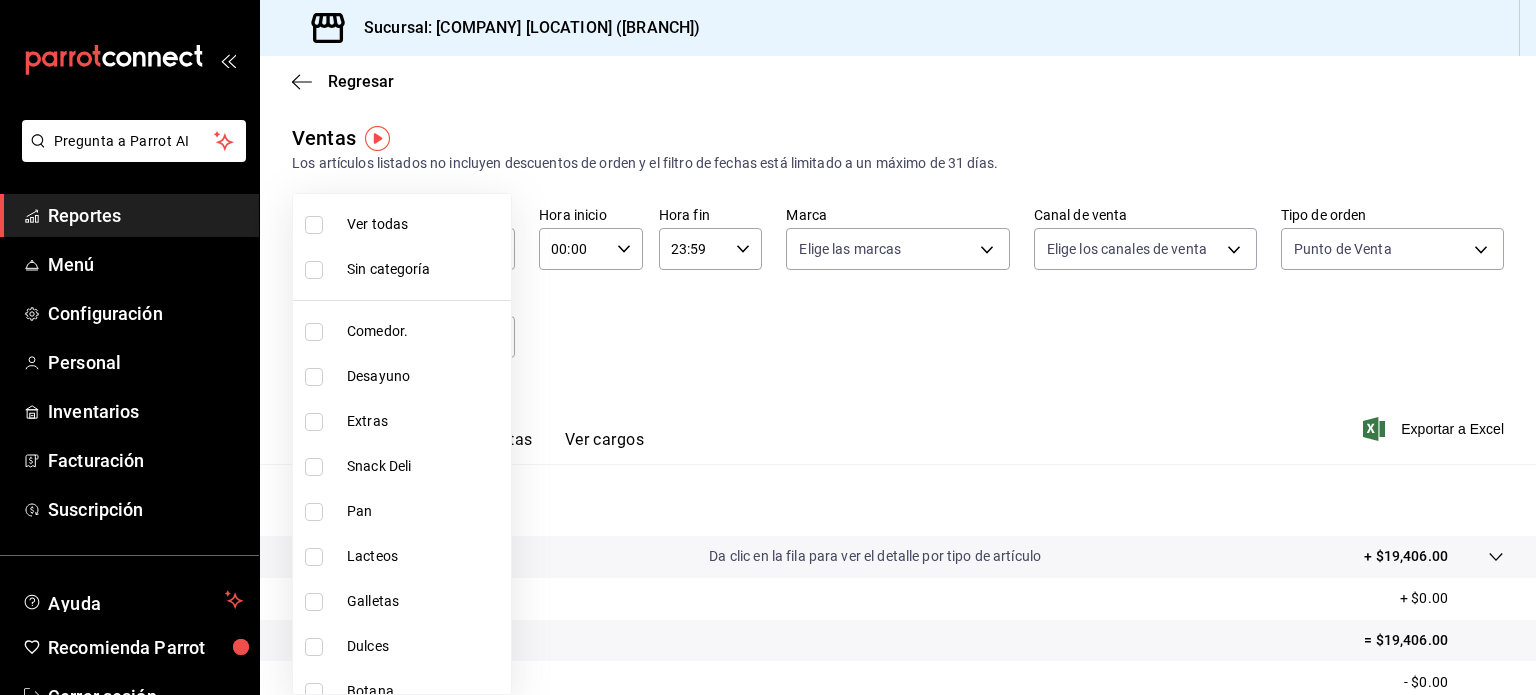 click at bounding box center (768, 347) 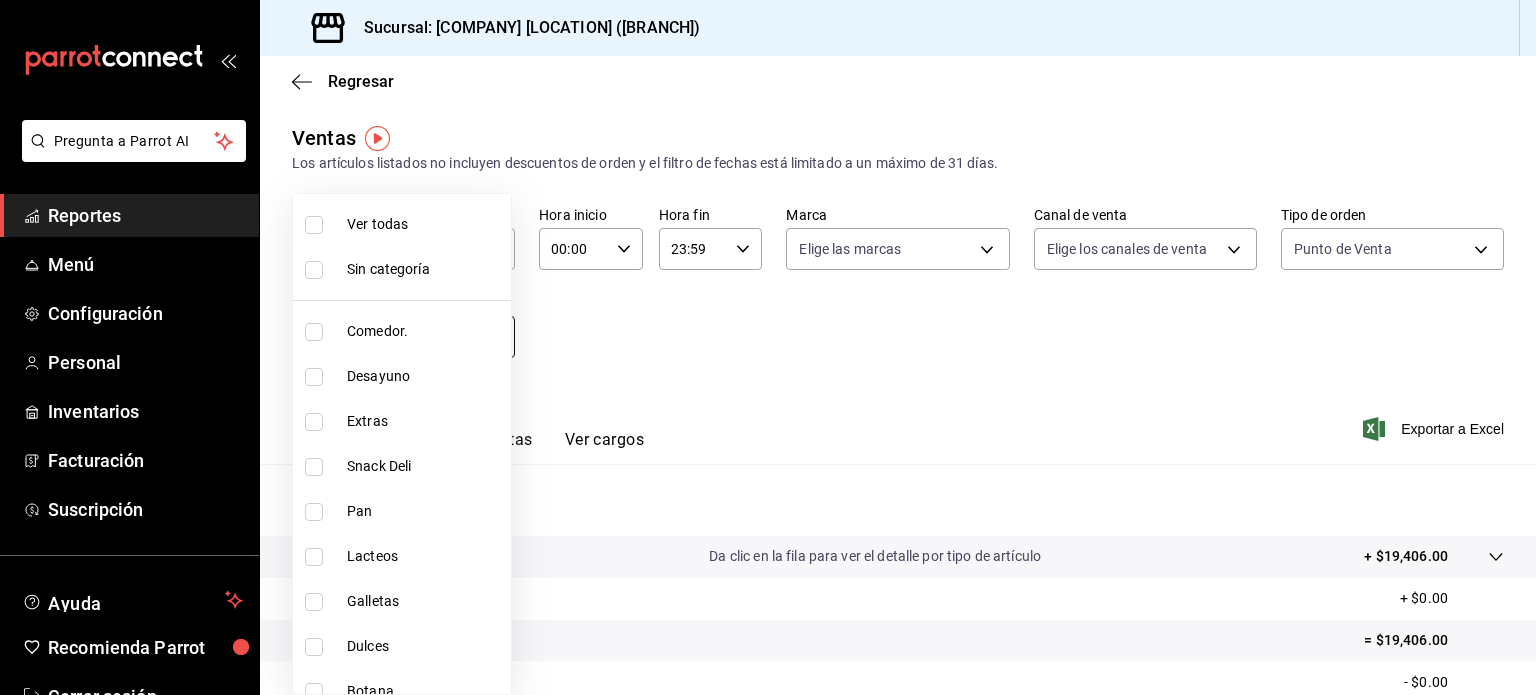 click on "Pregunta a Parrot AI Reportes   Menú   Configuración   Personal   Inventarios   Facturación   Suscripción   Ayuda Recomienda Parrot   Cerrar sesión   Sugerir nueva función   Sucursal: Yazaki Planta 1 Mty (Inari) Regresar Ventas Los artículos listados no incluyen descuentos de orden y el filtro de fechas está limitado a un máximo de 31 días. Fecha 2025-07-30 30 / 7 / 2025 - 2025-07-31 31 / 7 / 2025 Hora inicio 00:00 Hora inicio Hora fin 23:59 Hora fin Marca Elige las marcas Canal de venta Elige los canales de venta Tipo de orden Punto de Venta 0a897833-979d-460f-9a57-1ec597dfdf56 Categorías Elige las categorías Ver resumen Ver ventas Ver cargos Exportar a Excel Resumen Total artículos Da clic en la fila para ver el detalle por tipo de artículo + $19,406.00 Cargos por servicio + $0.00 Venta bruta = $19,406.00 Descuentos totales - $0.00 Certificados de regalo - $0.00 Venta total = $19,406.00 Impuestos - $2,676.69 Venta neta = $16,729.31 Pregunta a Parrot AI Reportes   Menú   Configuración" at bounding box center (768, 347) 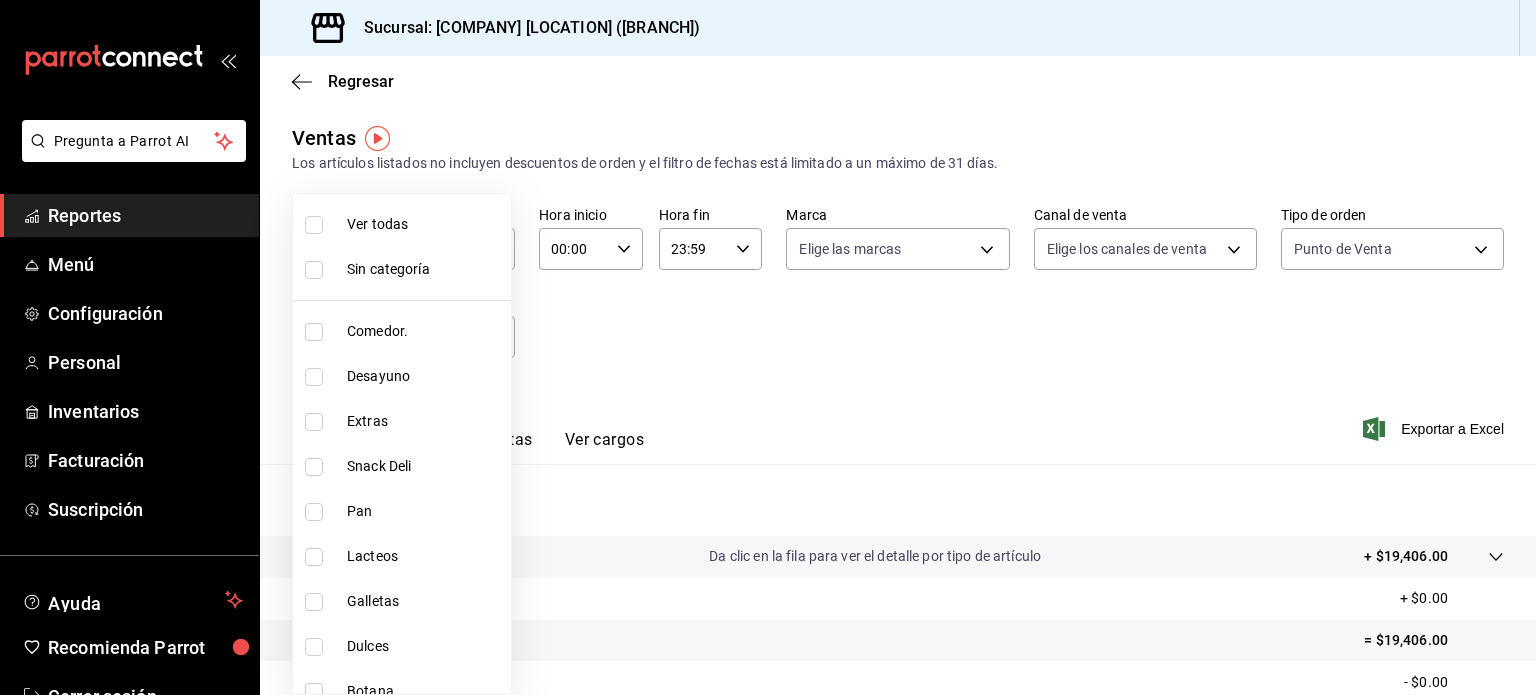 click on "Comedor." at bounding box center [402, 331] 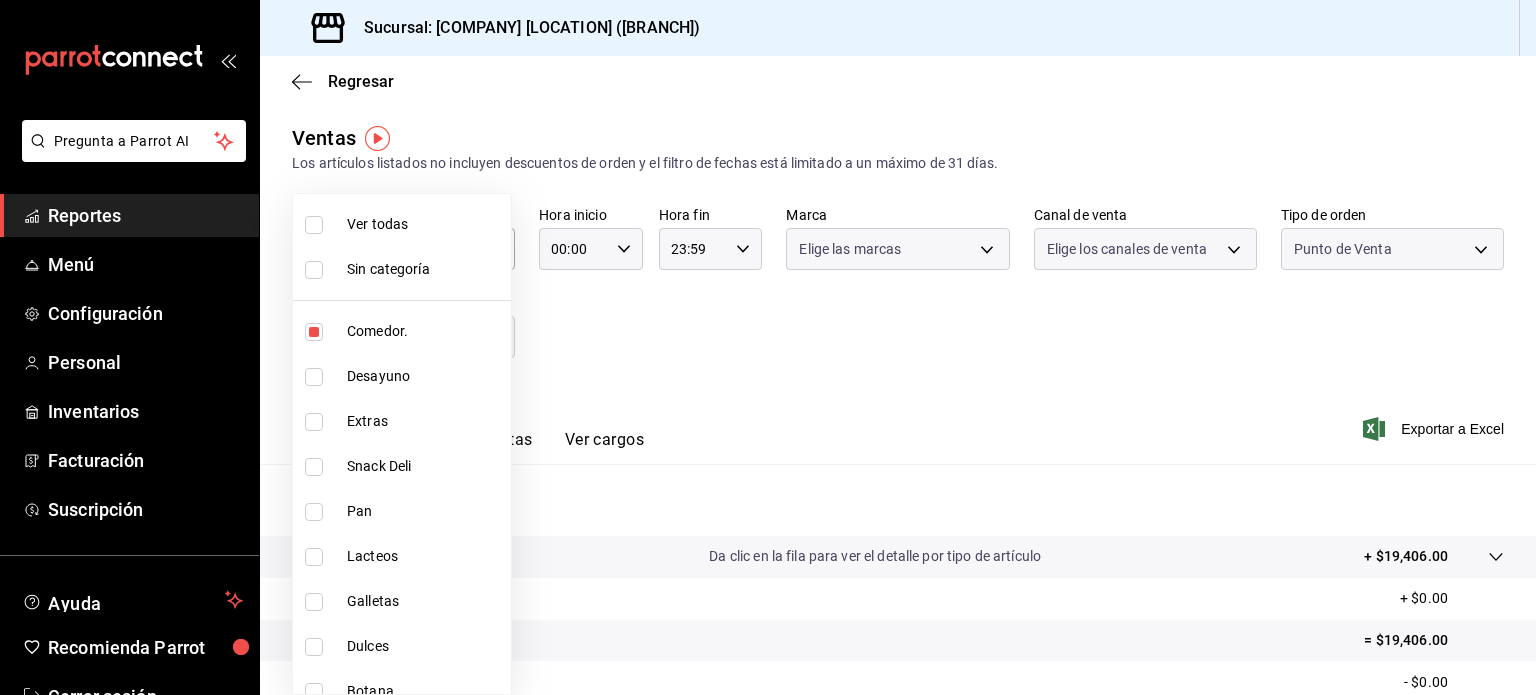 click on "Desayuno" at bounding box center [425, 376] 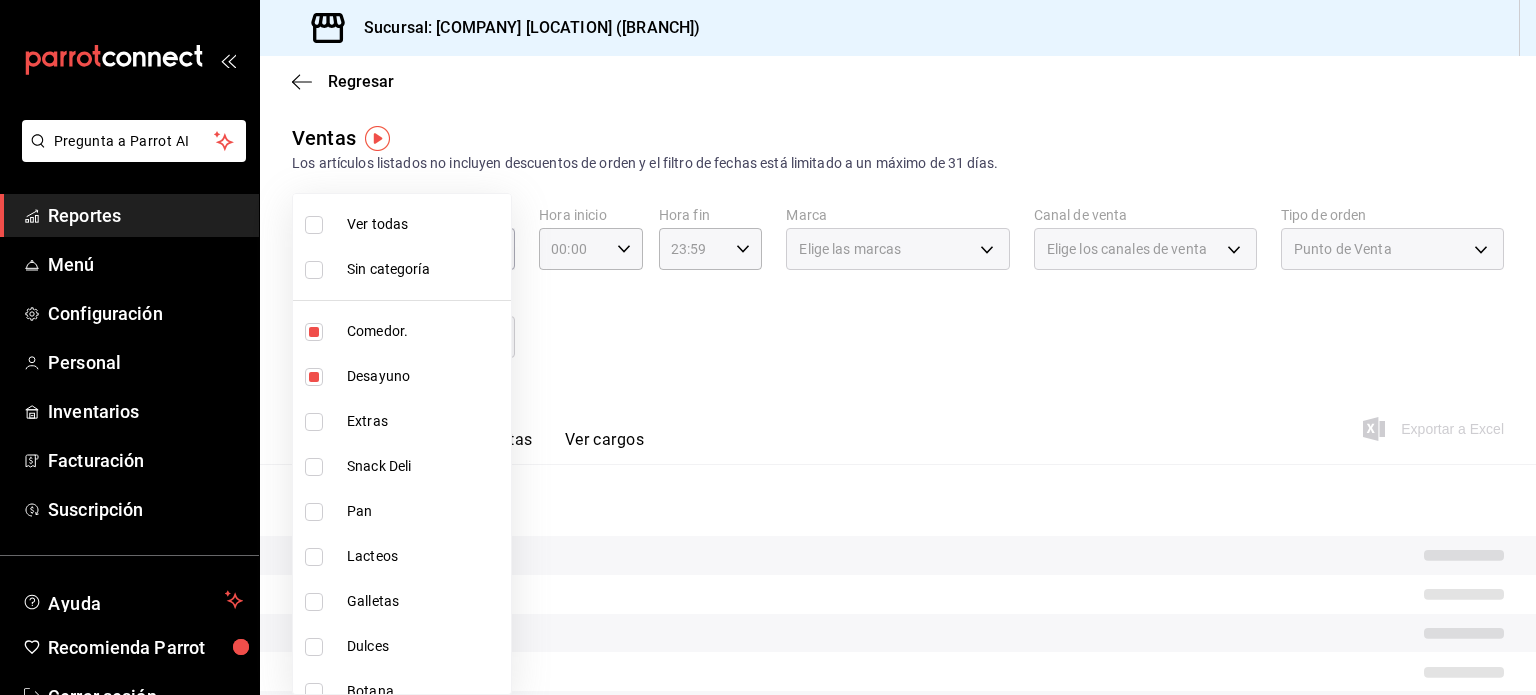 click on "Extras" at bounding box center (425, 421) 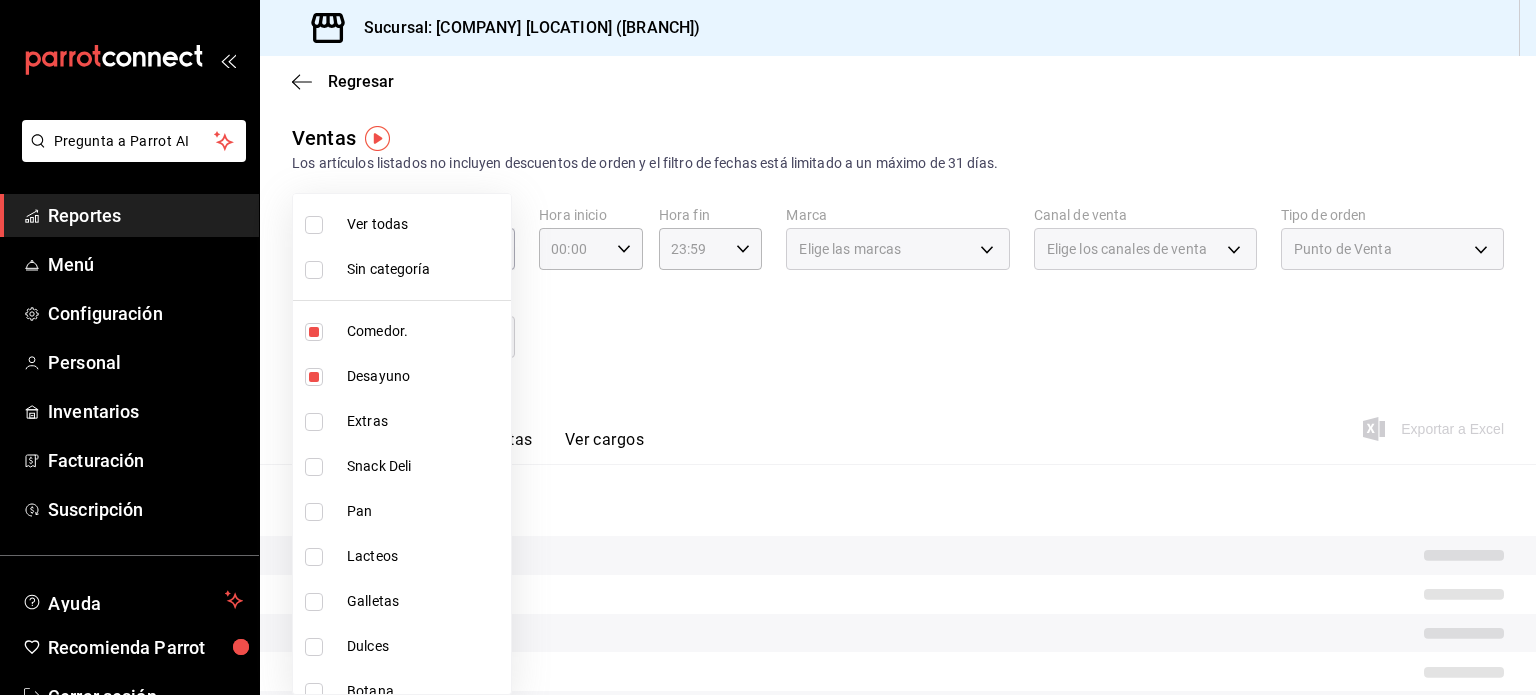 type on "b2406fd6-3cc7-4249-91f5-76f69ebed61f,9435b595-cd81-41f8-af61-7164d5a42b13,78913509-6f01-489d-aa6f-36c36dbf1dc2" 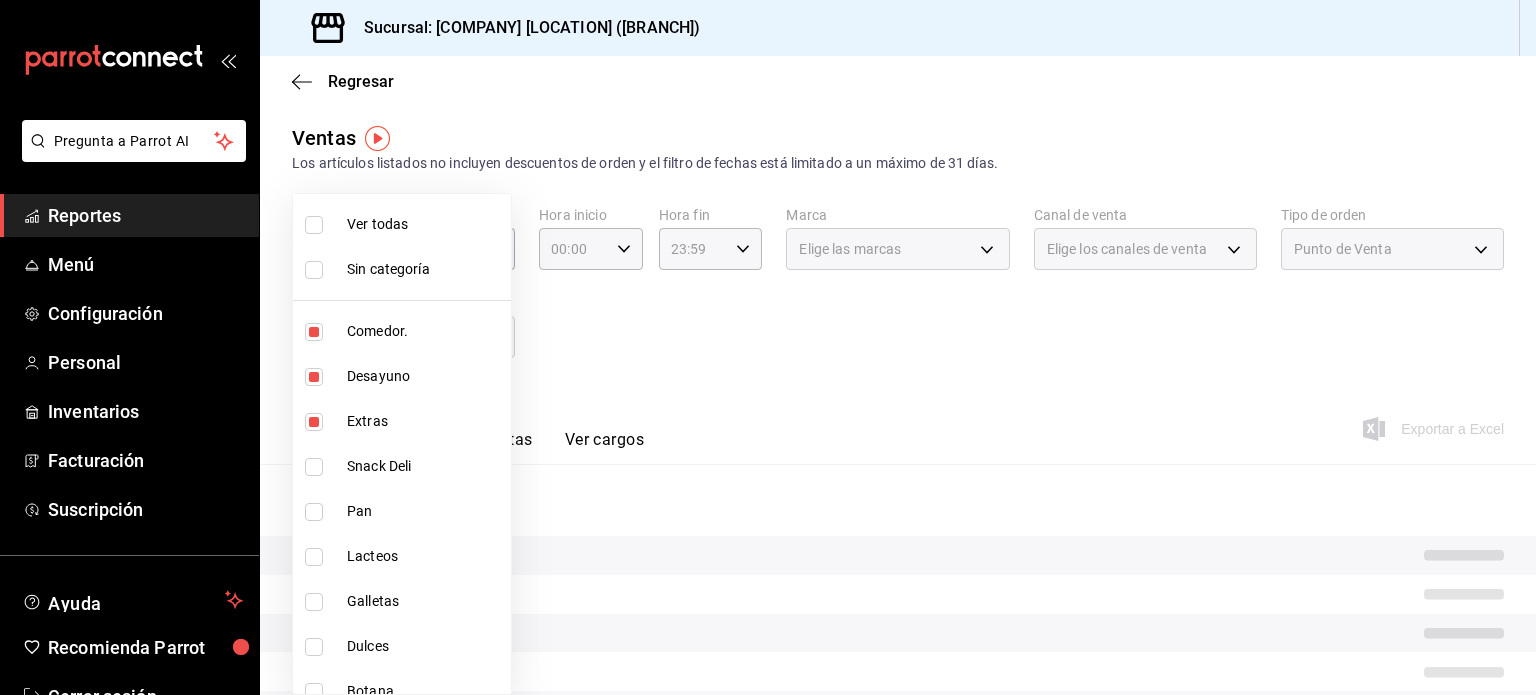 click on "Extras" at bounding box center (402, 421) 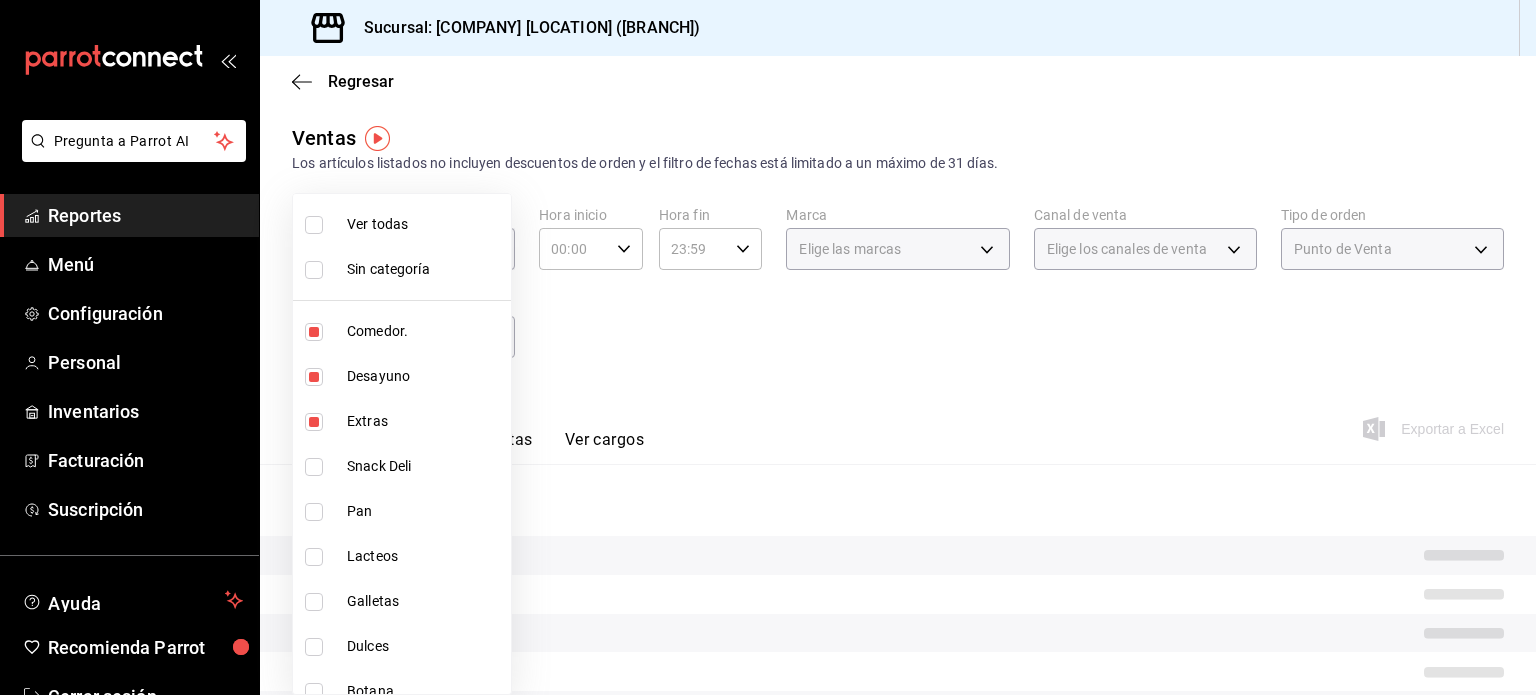 type on "b2406fd6-3cc7-4249-91f5-76f69ebed61f,9435b595-cd81-41f8-af61-7164d5a42b13" 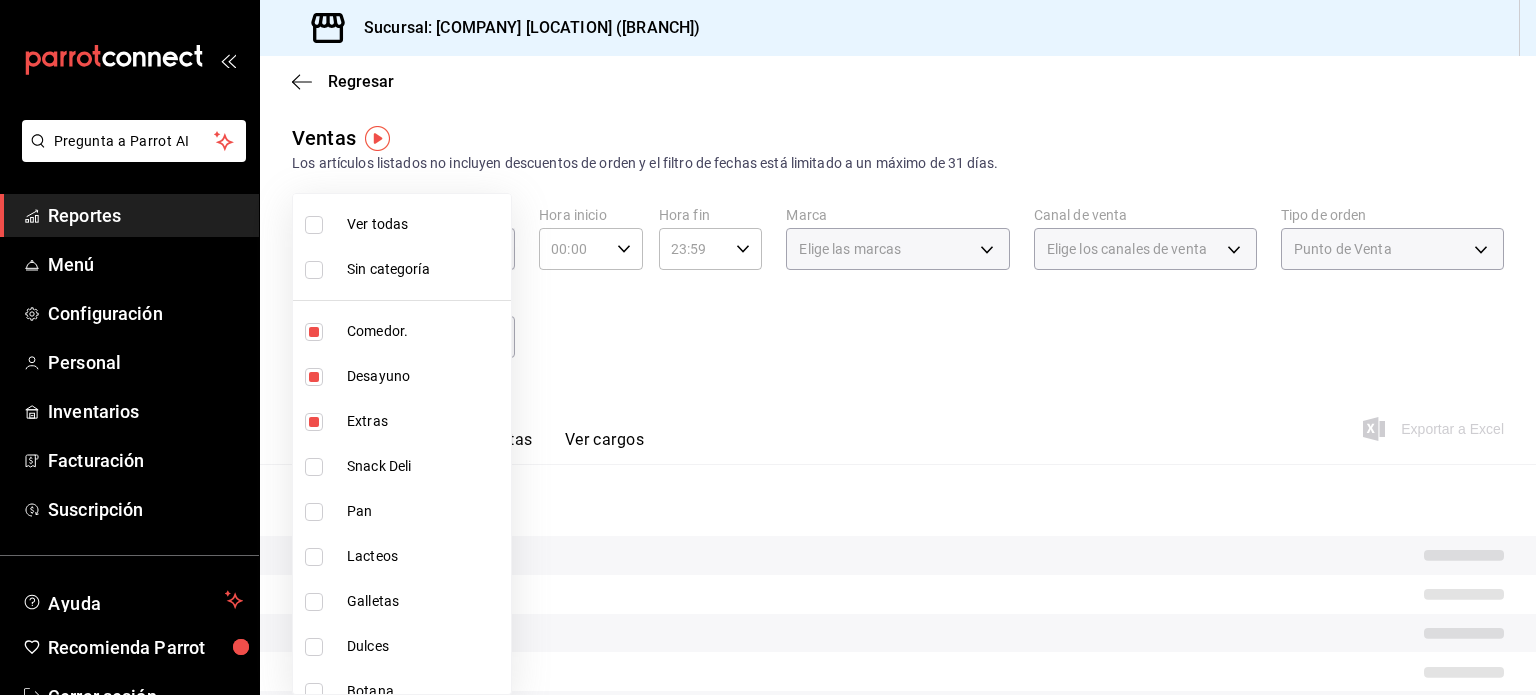 checkbox on "false" 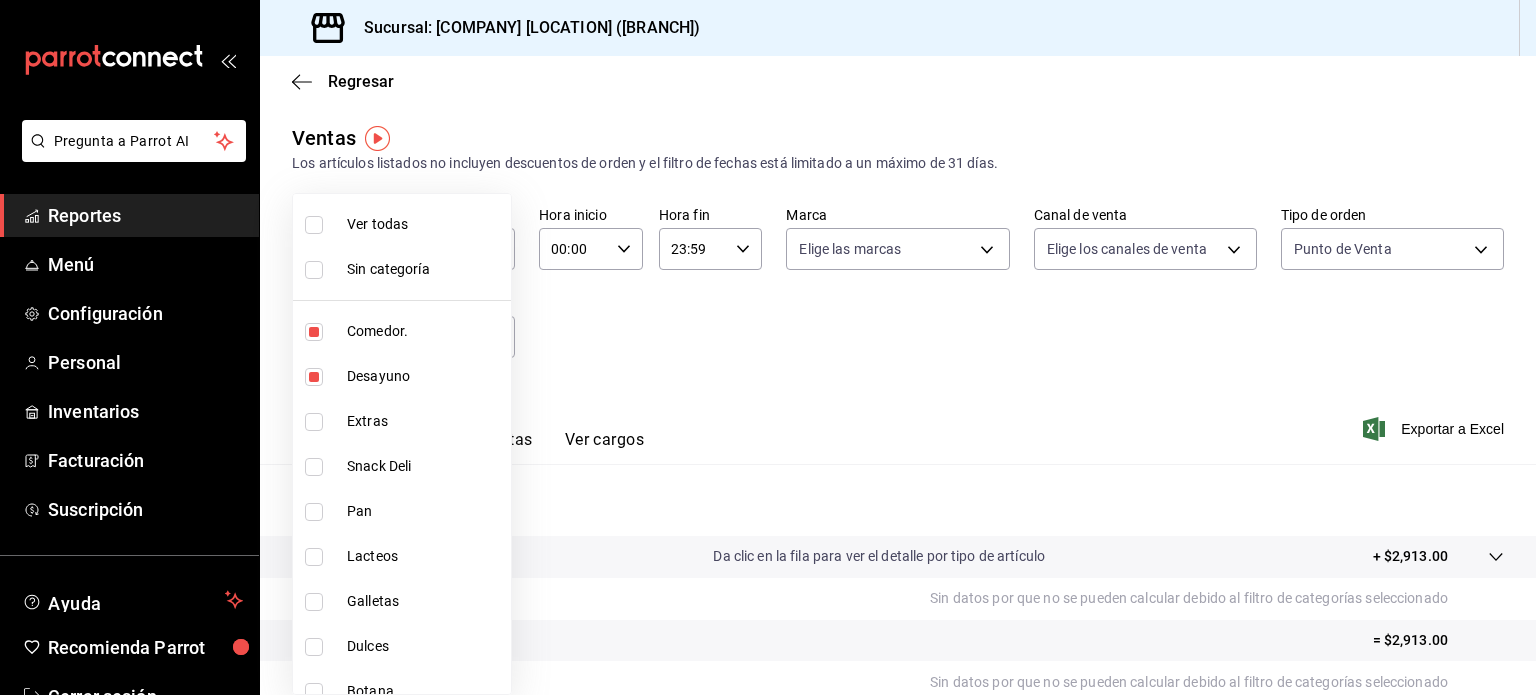 click on "Snack Deli" at bounding box center [425, 466] 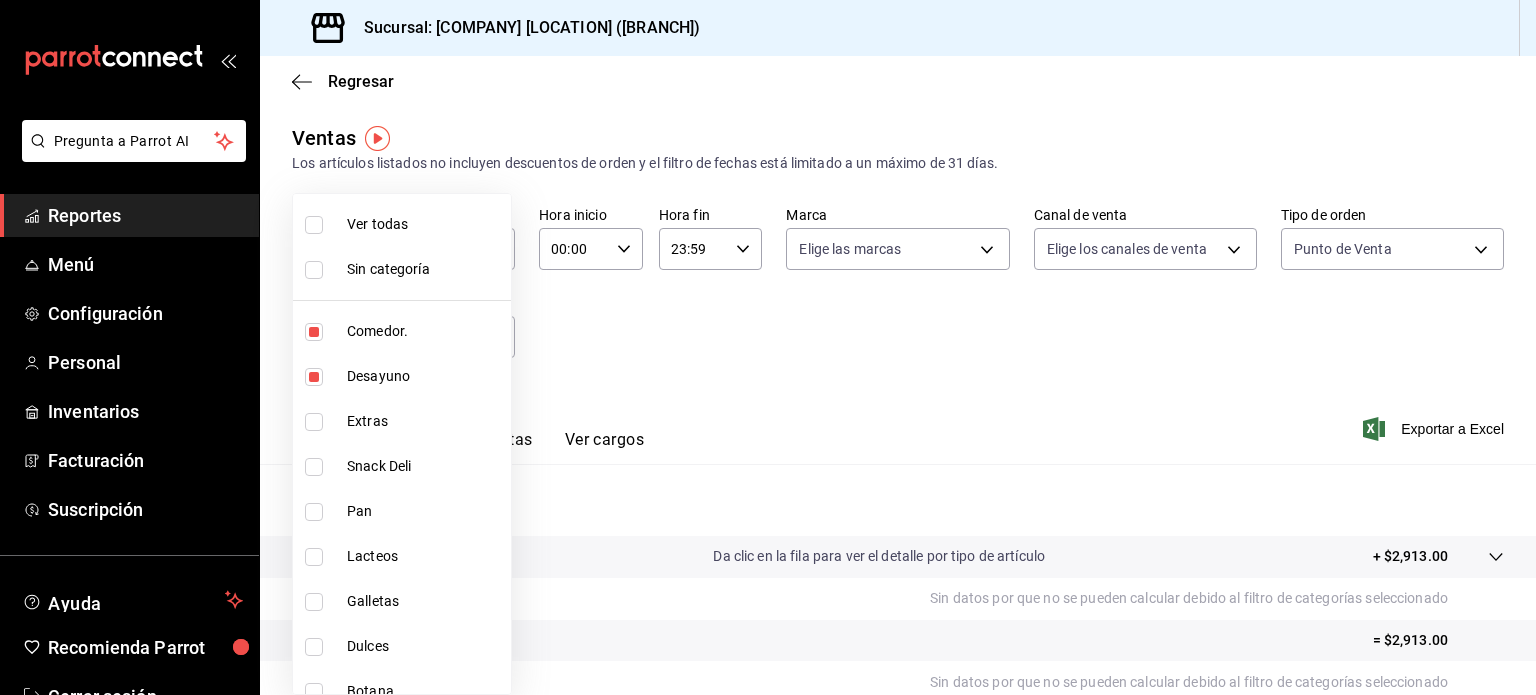 type on "b2406fd6-3cc7-4249-91f5-76f69ebed61f,9435b595-cd81-41f8-af61-7164d5a42b13,b58dcbaa-452e-4289-a593-6a4fa3e51699" 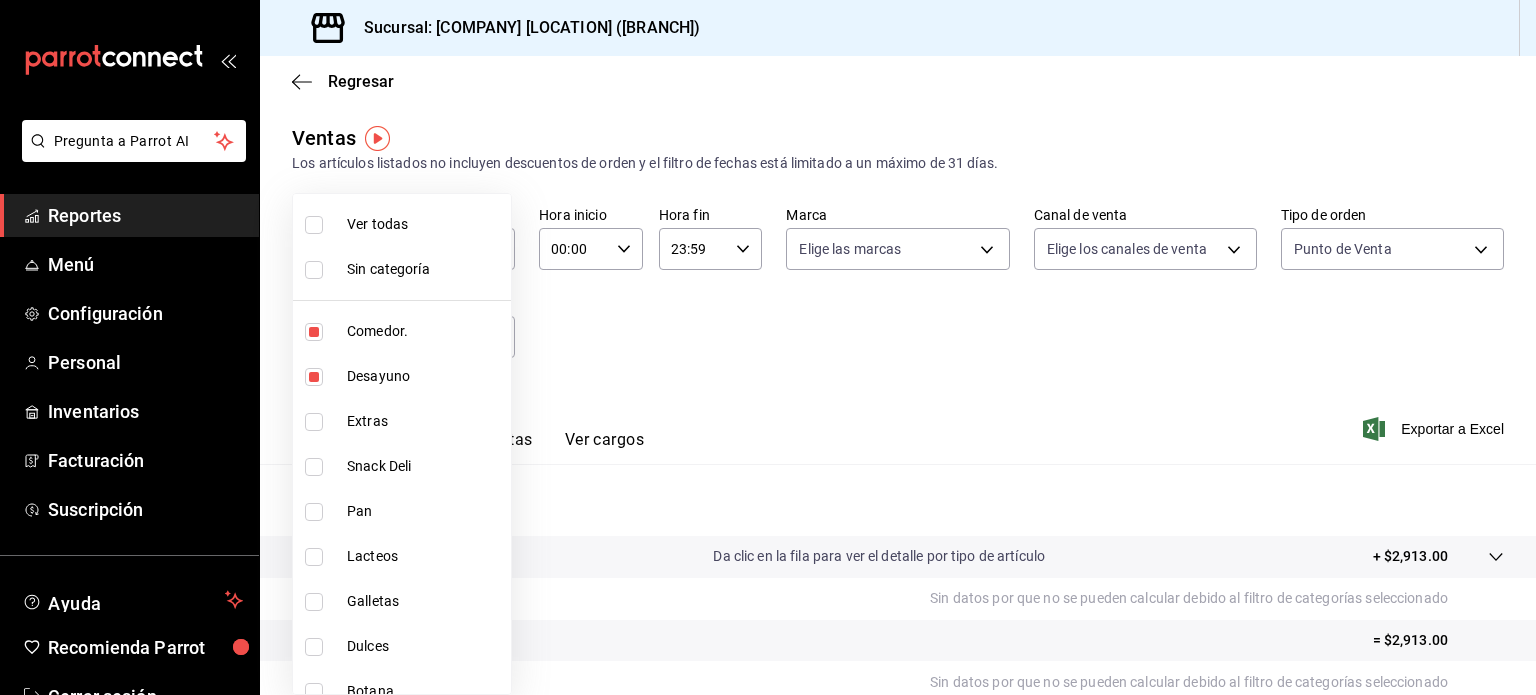 checkbox on "true" 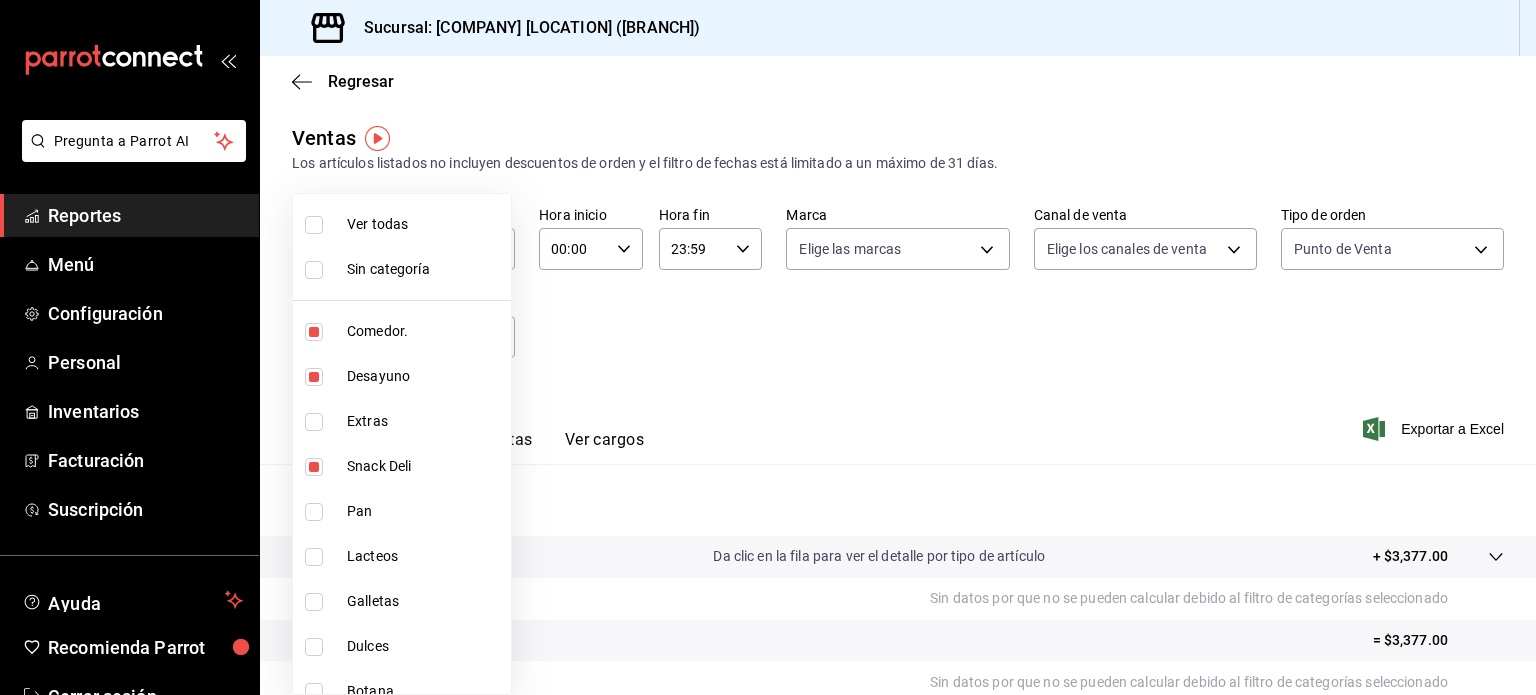 click on "Extras" at bounding box center (425, 421) 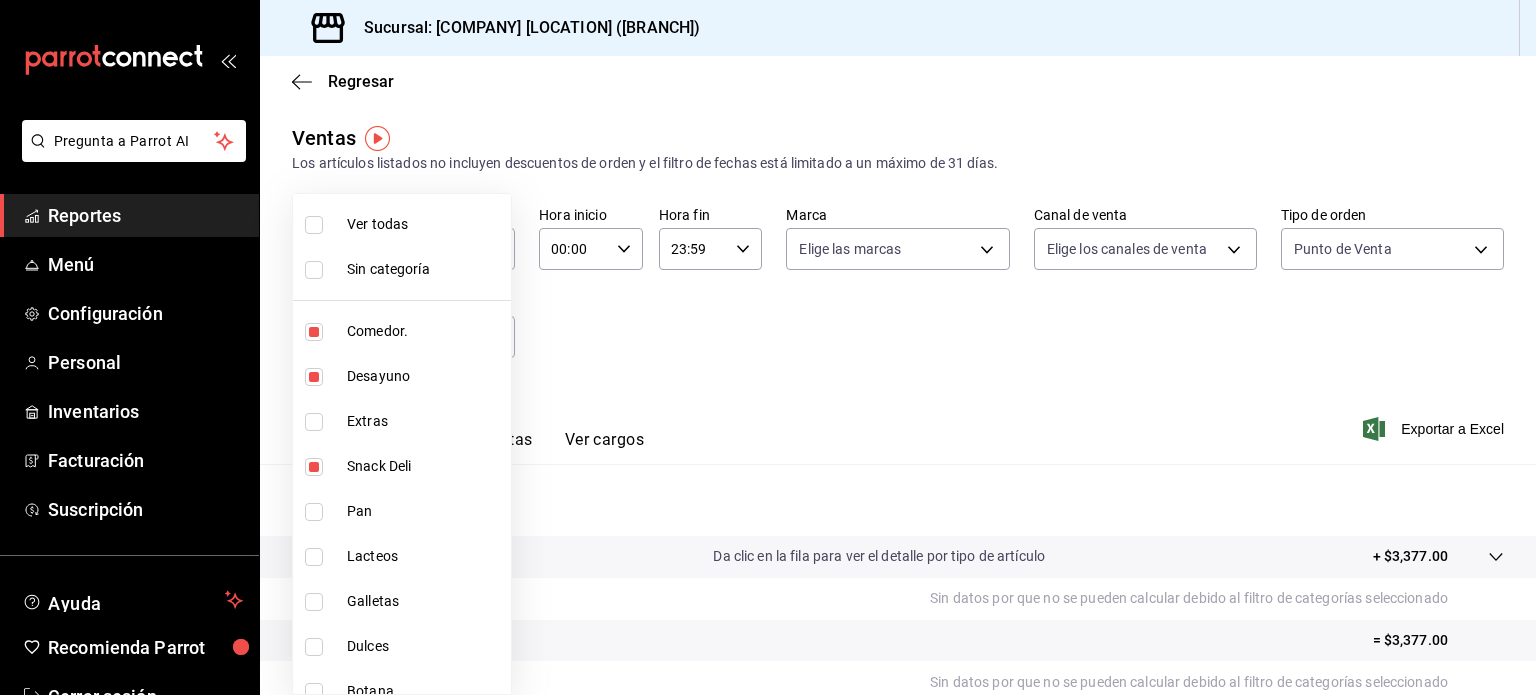 type on "b2406fd6-3cc7-4249-91f5-76f69ebed61f,9435b595-cd81-41f8-af61-7164d5a42b13,b58dcbaa-452e-4289-a593-6a4fa3e51699,78913509-6f01-489d-aa6f-36c36dbf1dc2" 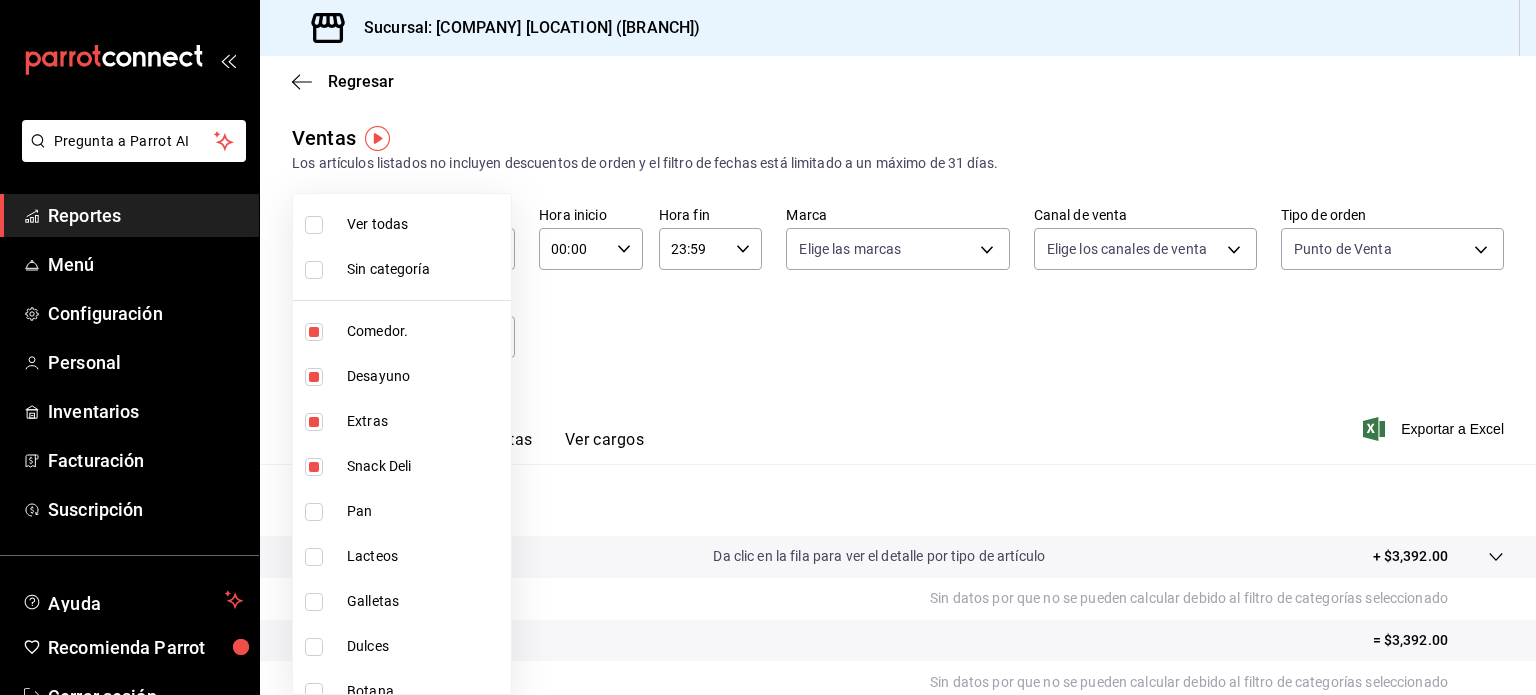 click at bounding box center (768, 347) 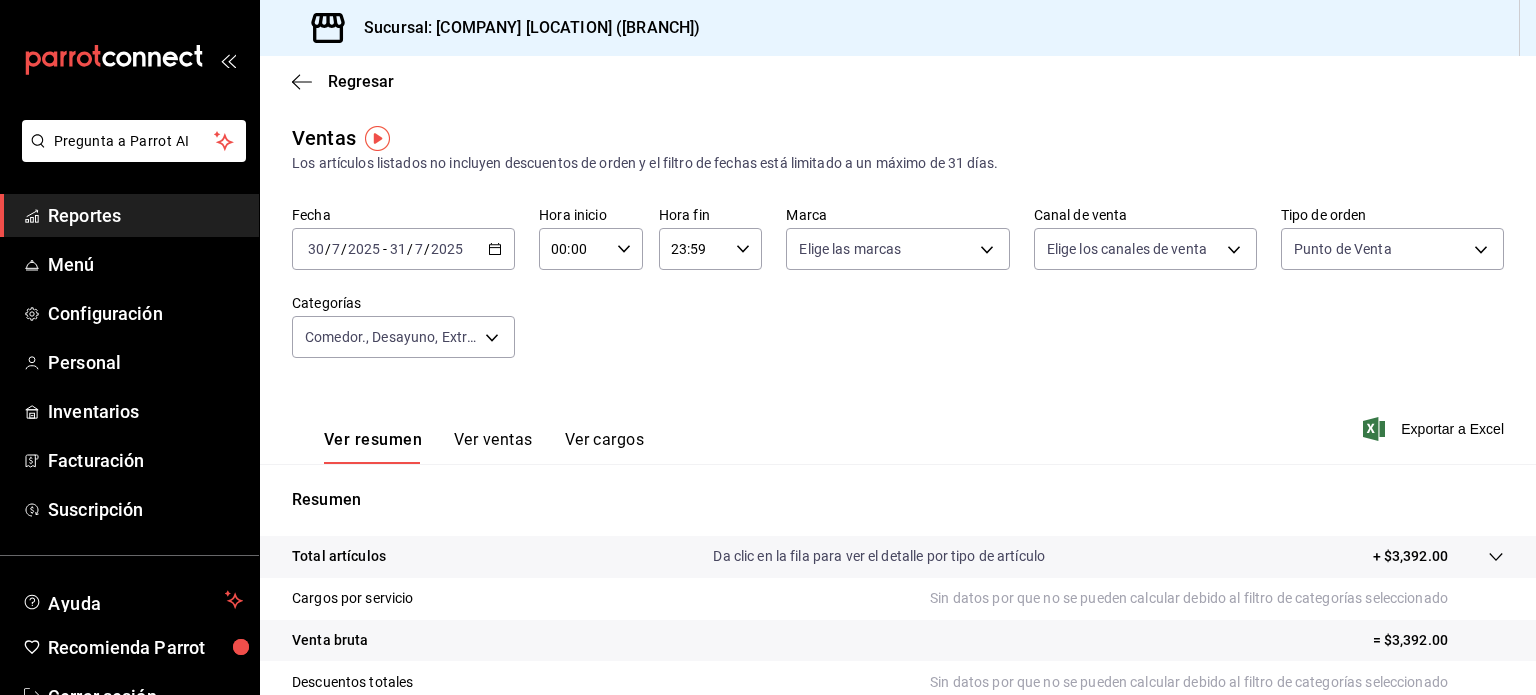 click on "Ver ventas" at bounding box center [493, 447] 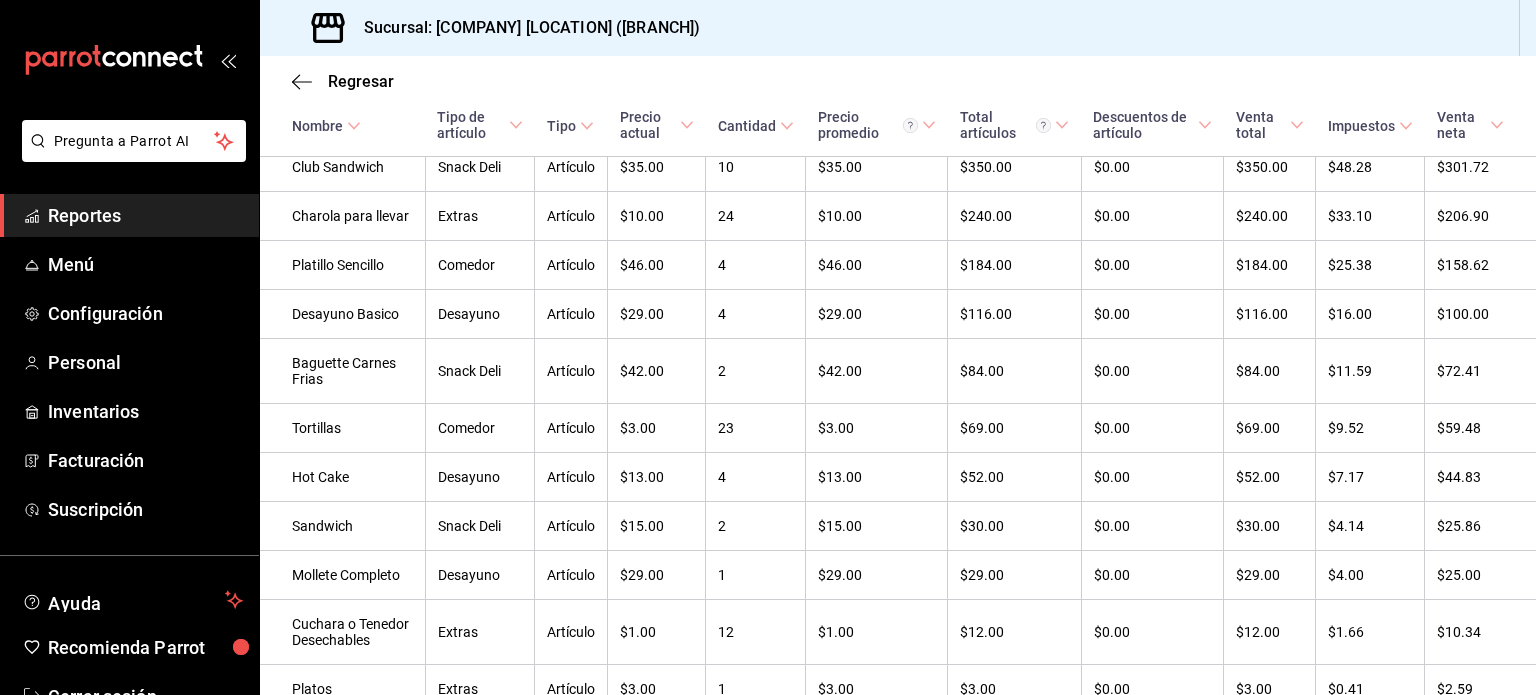 scroll, scrollTop: 571, scrollLeft: 0, axis: vertical 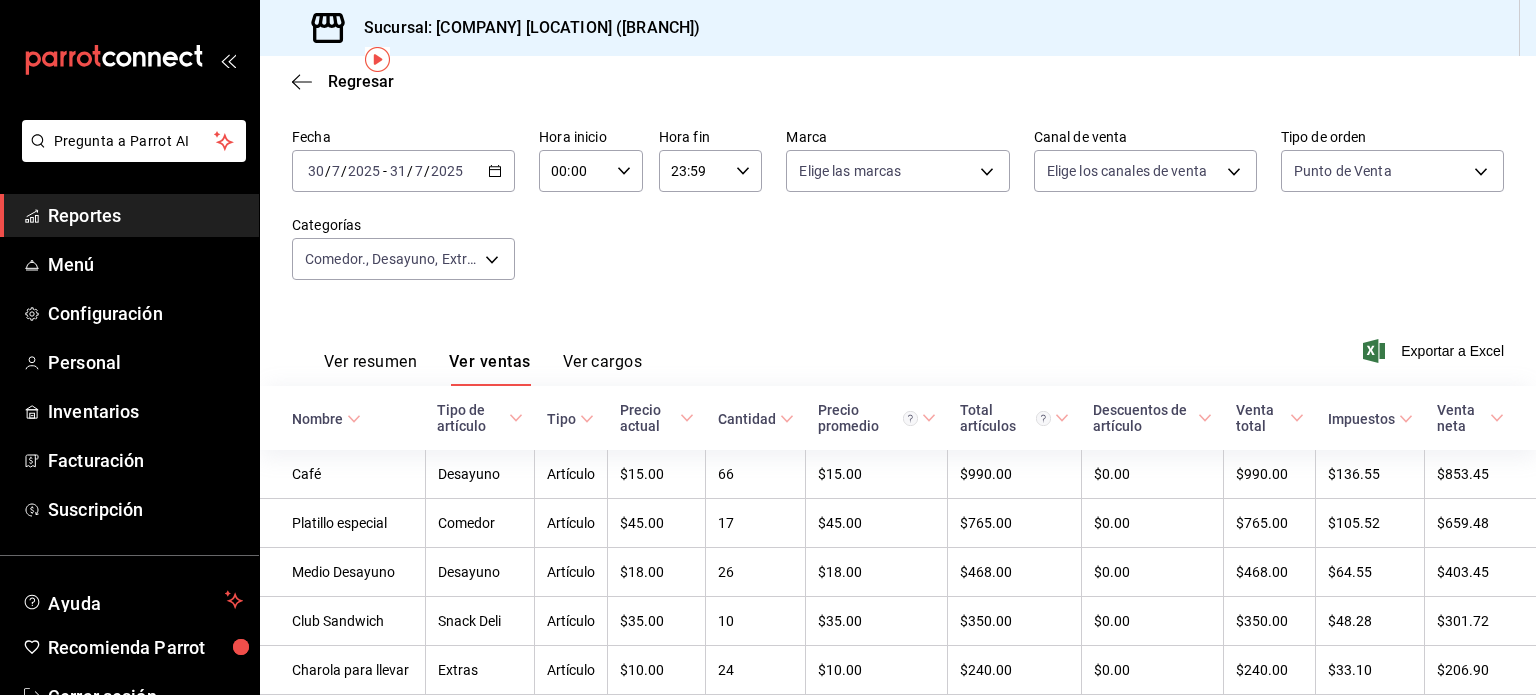 click on "2025-07-30 30 / 7 / 2025 - 2025-07-31 31 / 7 / 2025" at bounding box center (403, 171) 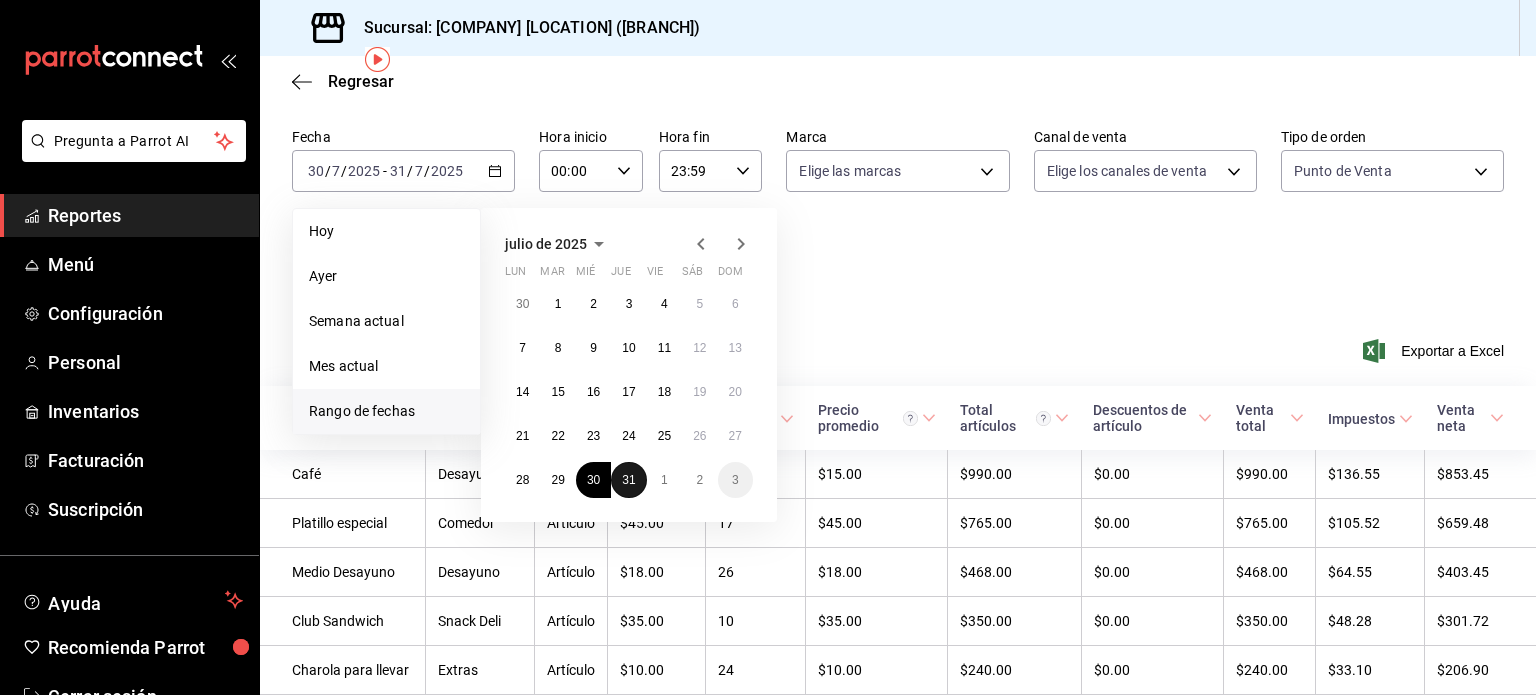 click on "31" at bounding box center (628, 480) 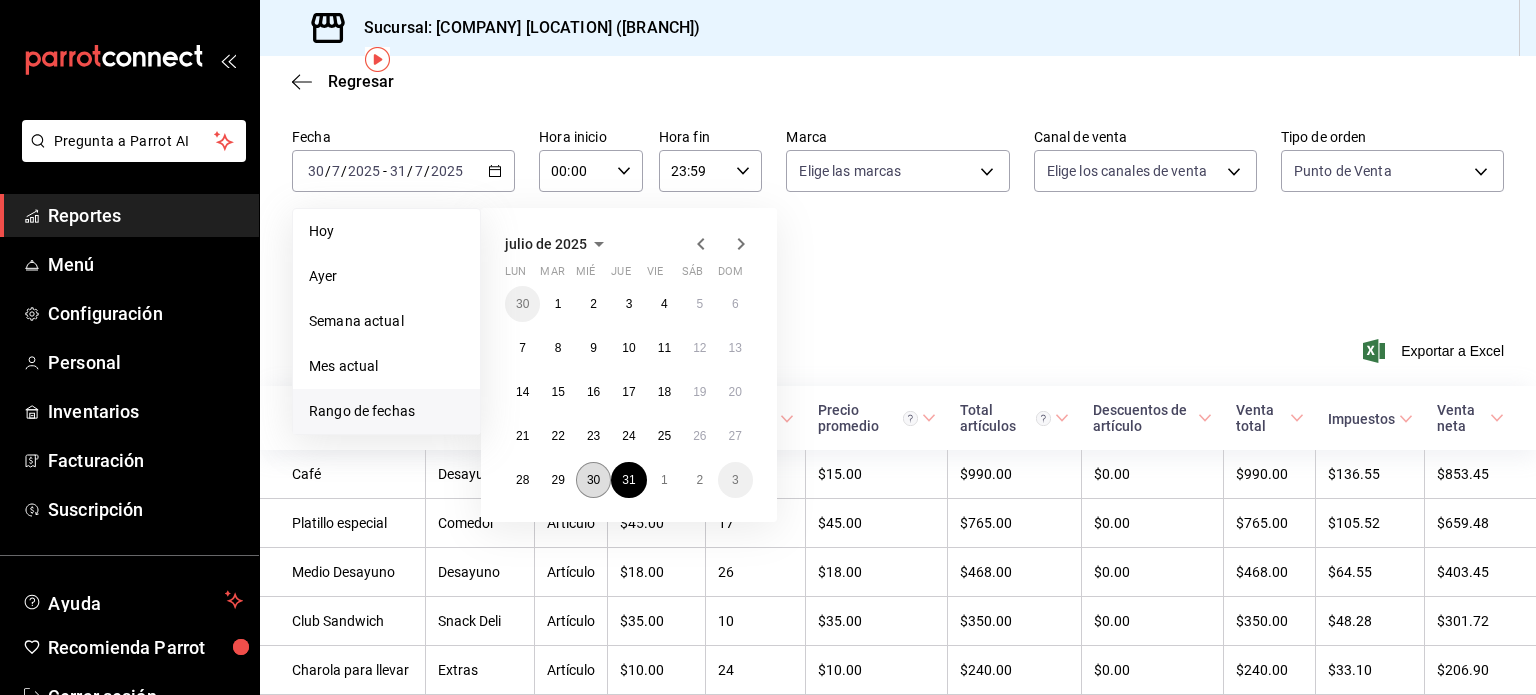 click on "30" at bounding box center (593, 480) 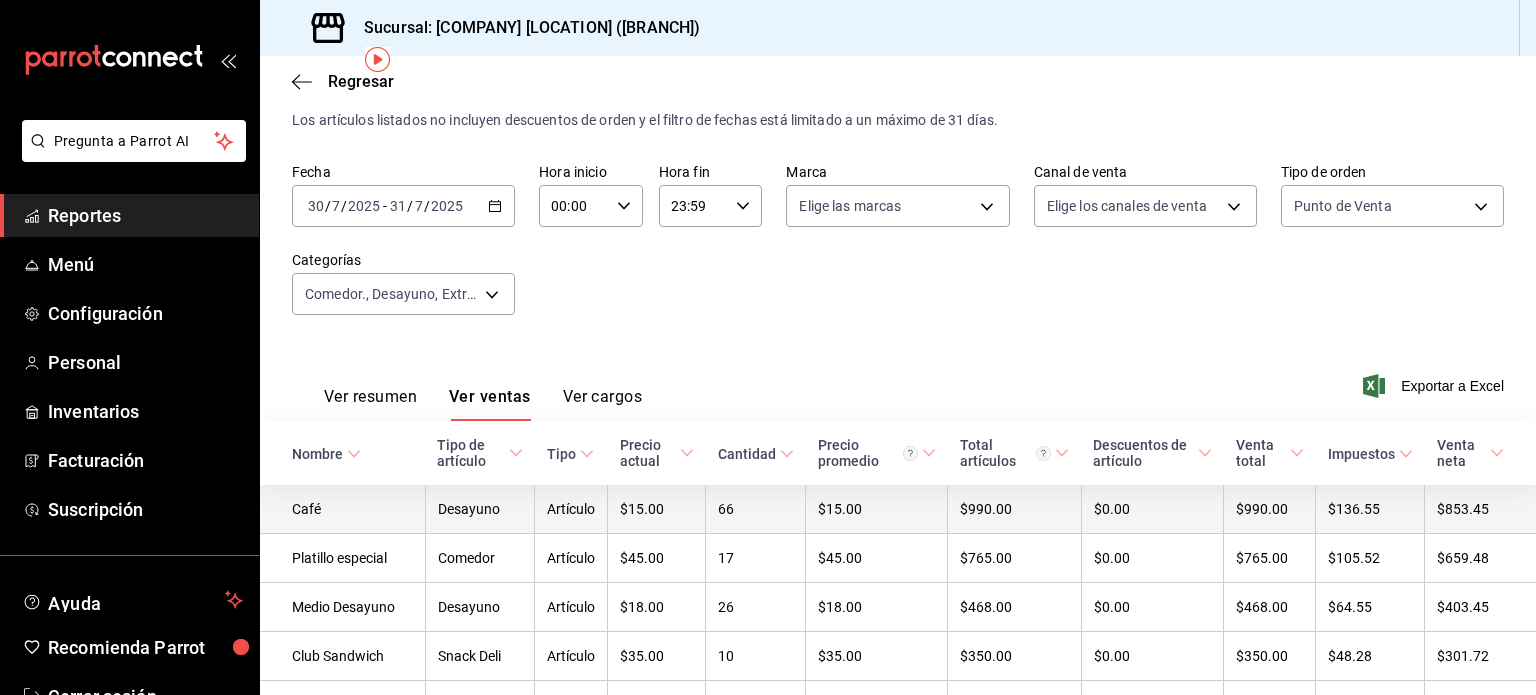 scroll, scrollTop: 78, scrollLeft: 0, axis: vertical 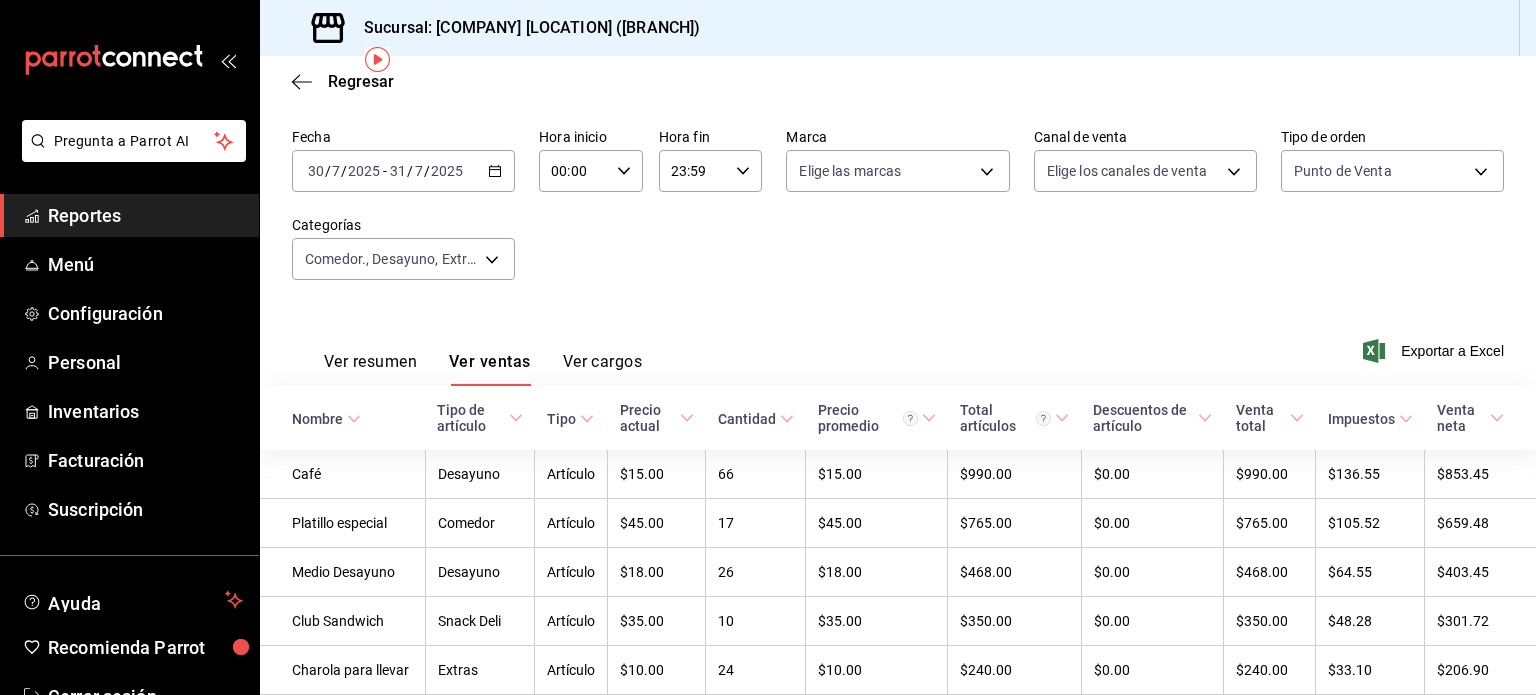 click on "2025-07-30 30 / 7 / 2025 - 2025-07-31 31 / 7 / 2025" at bounding box center [403, 171] 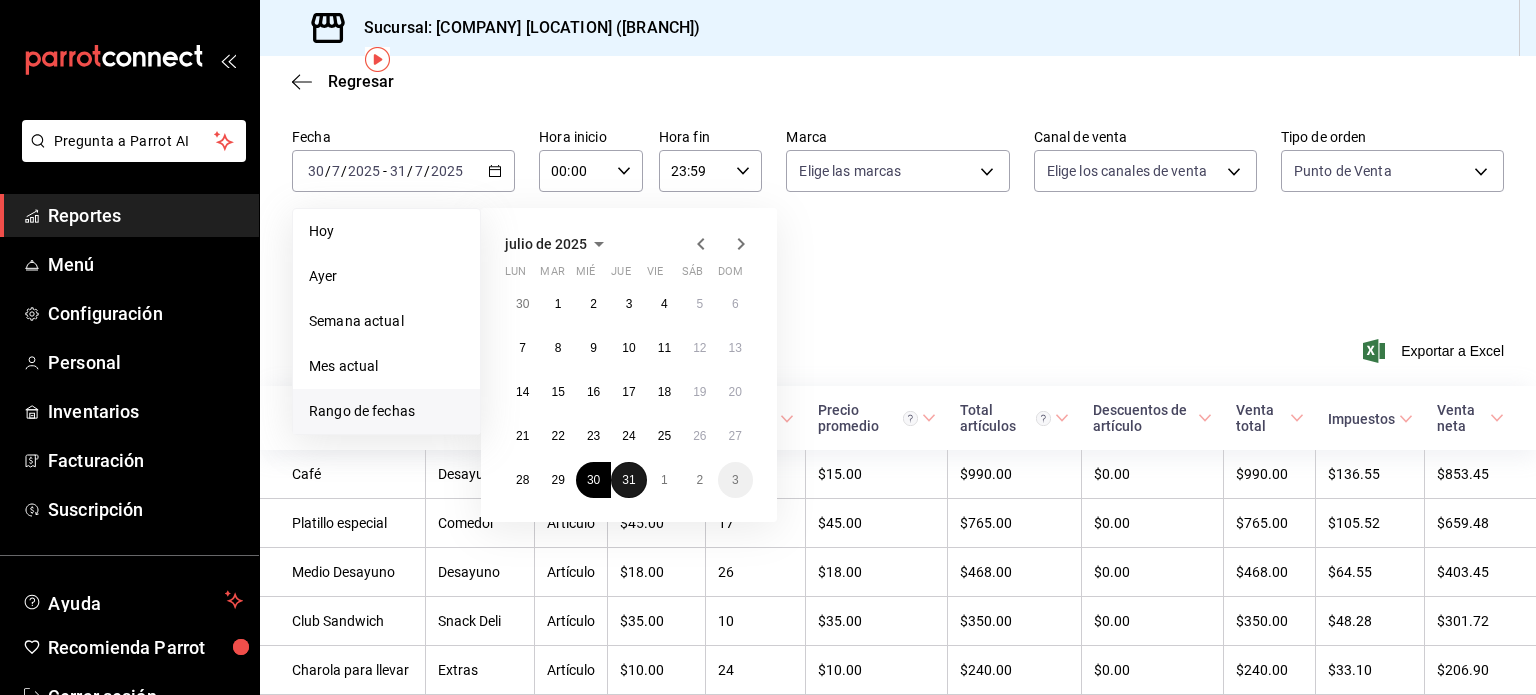 click on "31" at bounding box center [628, 480] 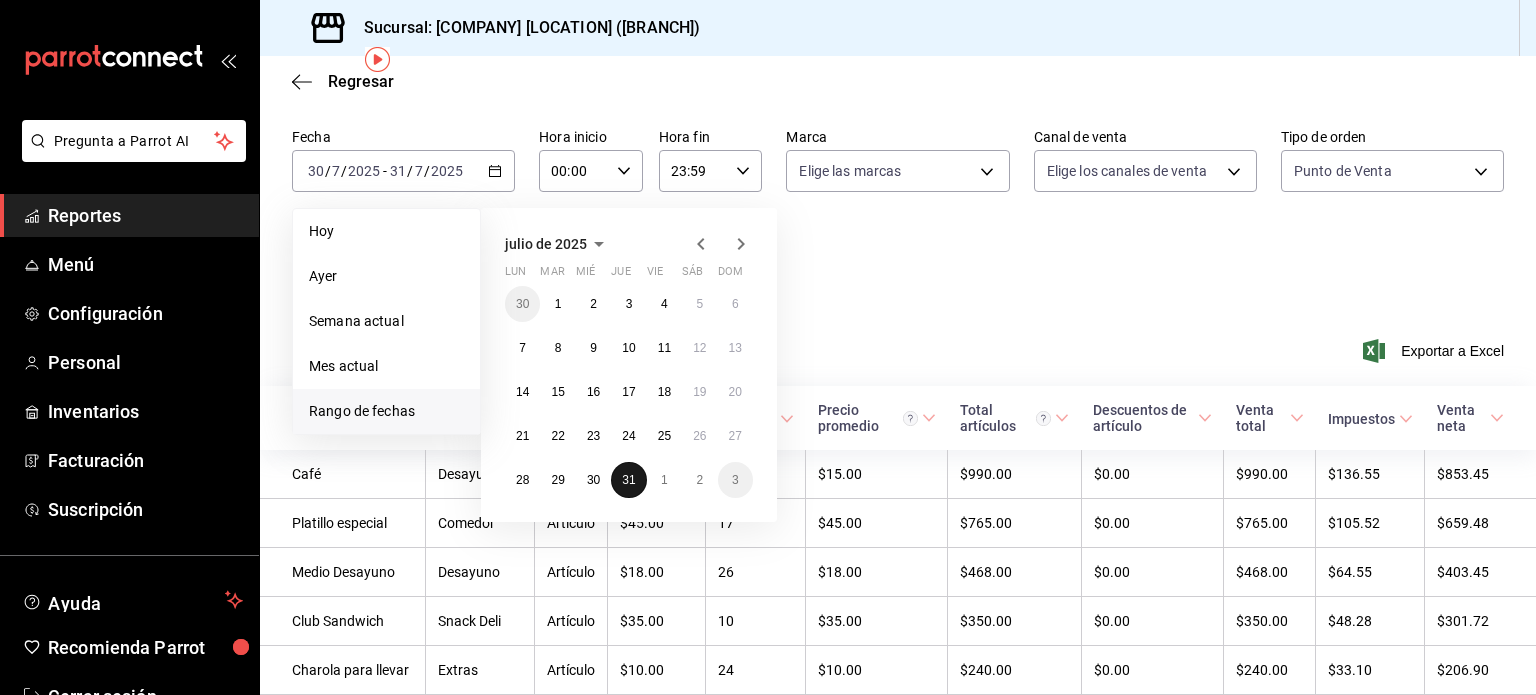 click on "31" at bounding box center [628, 480] 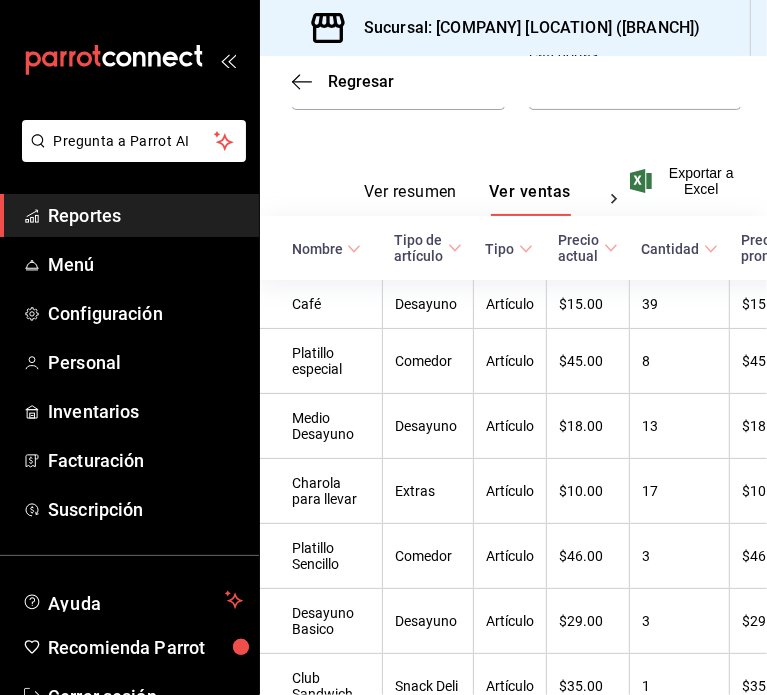 scroll, scrollTop: 359, scrollLeft: 0, axis: vertical 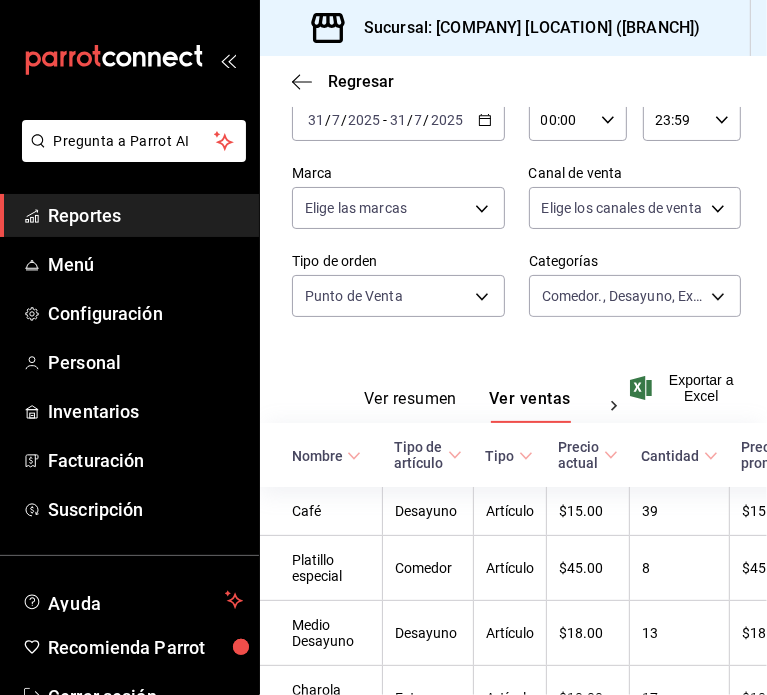 click on "2025-07-31 31 / 7 / 2025 - 2025-07-31 31 / 7 / 2025" at bounding box center [398, 120] 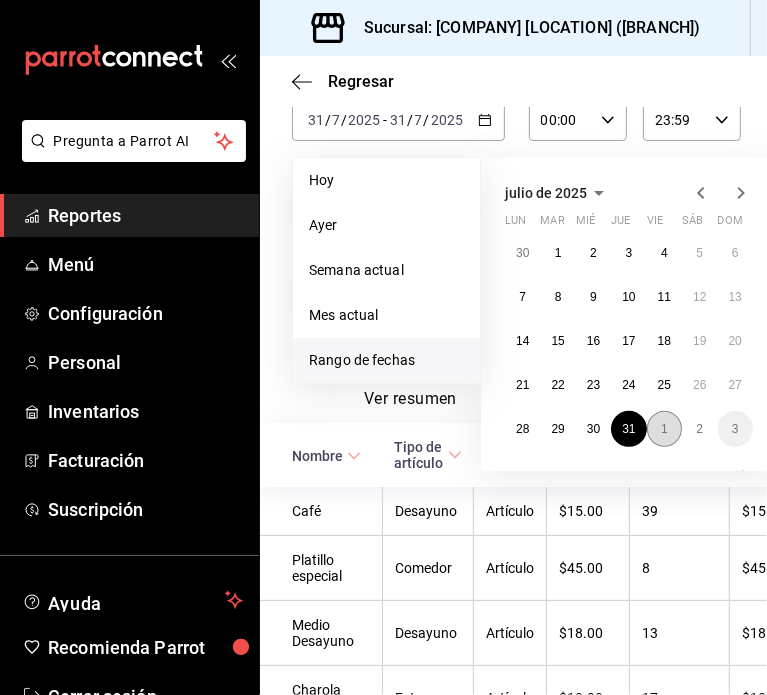 click on "1" at bounding box center [664, 429] 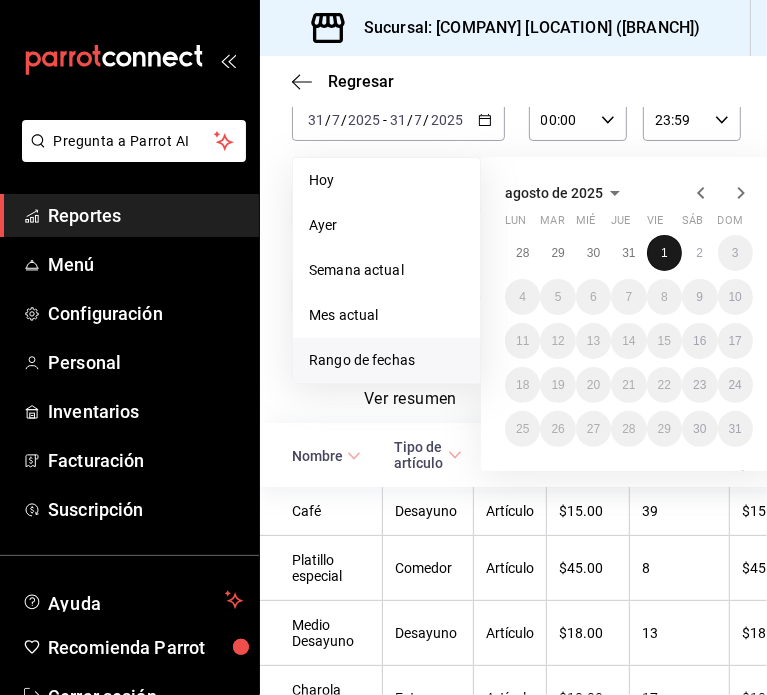click on "1" at bounding box center (664, 253) 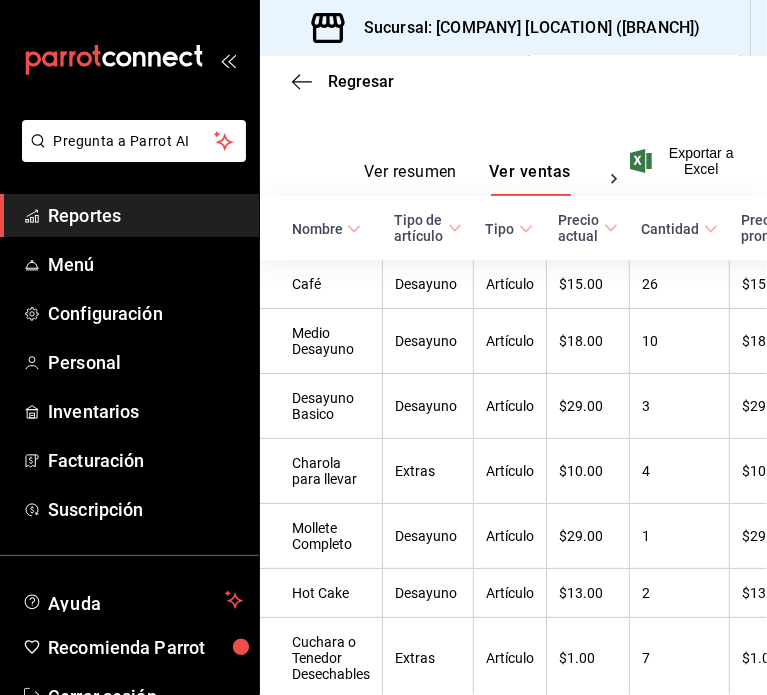 scroll, scrollTop: 394, scrollLeft: 0, axis: vertical 